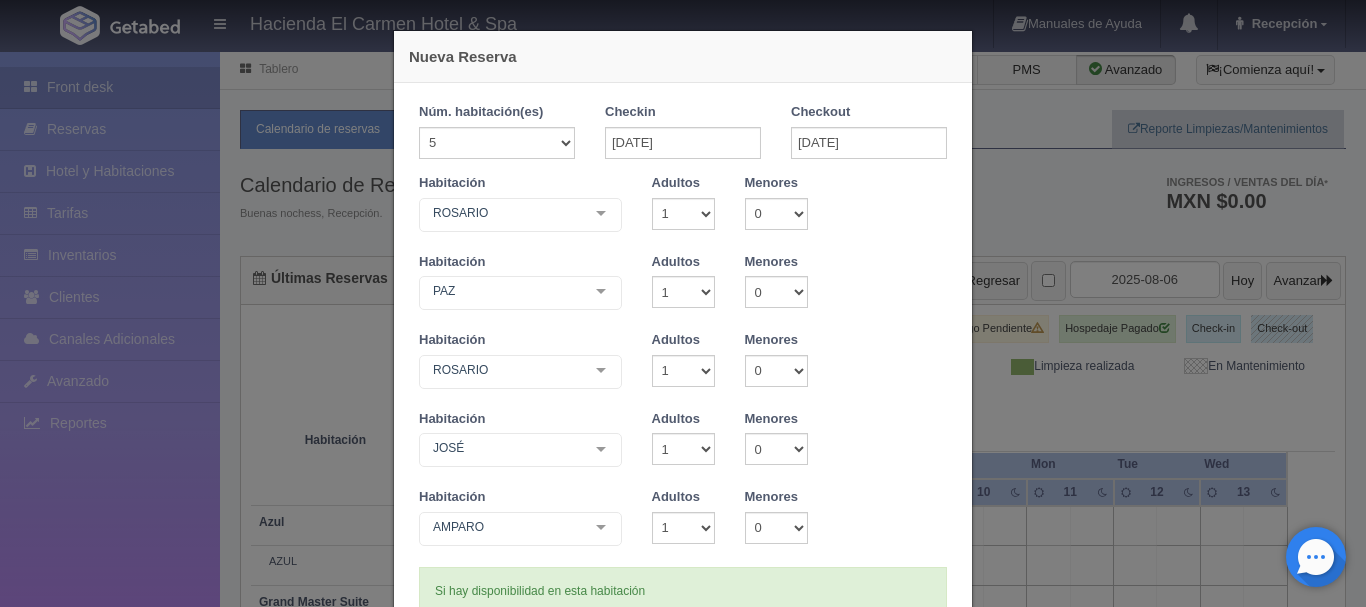 scroll, scrollTop: 0, scrollLeft: 0, axis: both 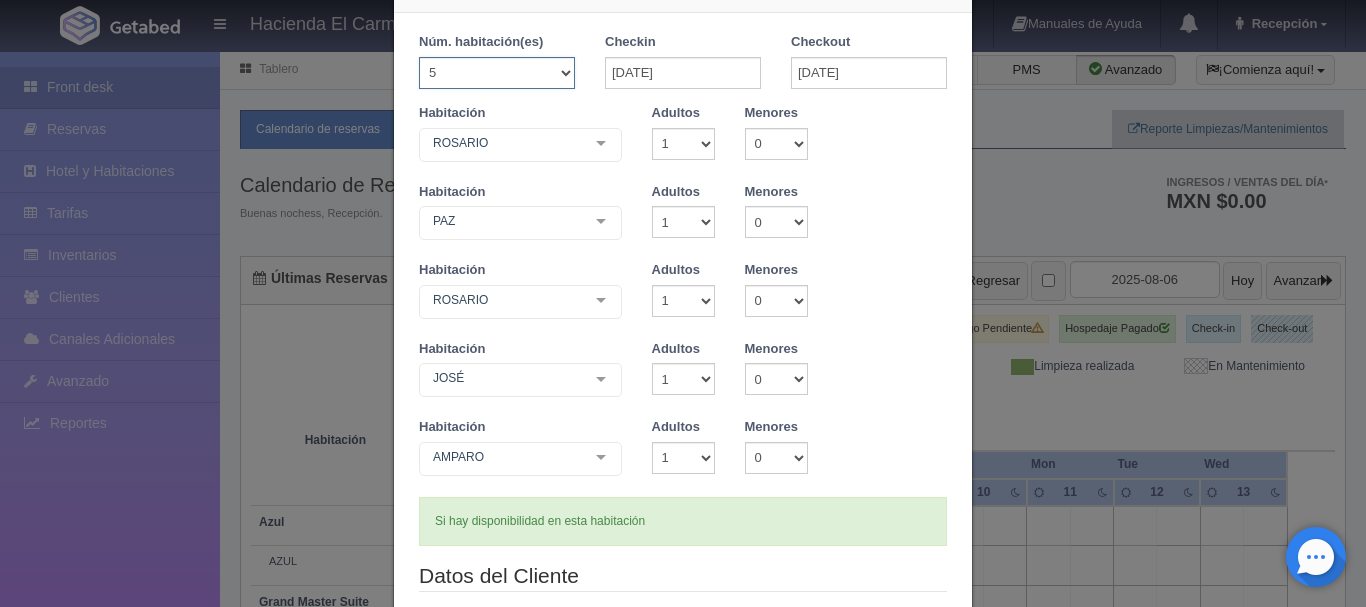 click on "1   2   3   4   5   6   7   8   9   10   11   12   13   14   15   16   17   18   19   20" at bounding box center [497, 73] 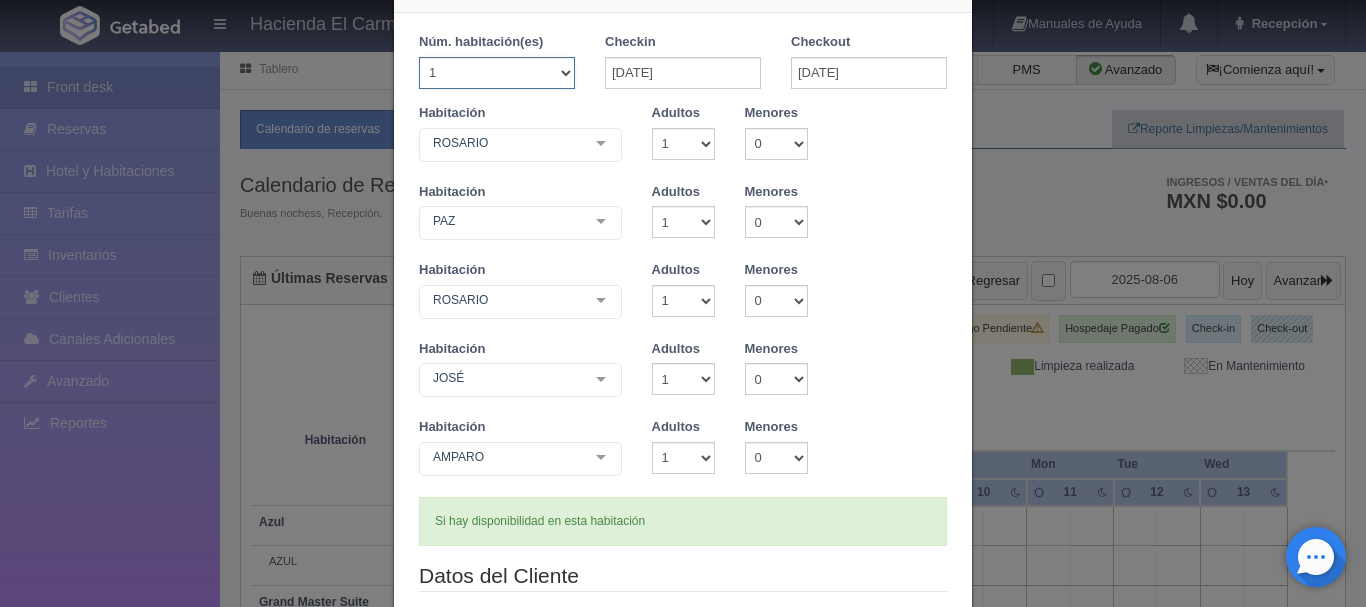 click on "1   2   3   4   5   6   7   8   9   10   11   12   13   14   15   16   17   18   19   20" at bounding box center [497, 73] 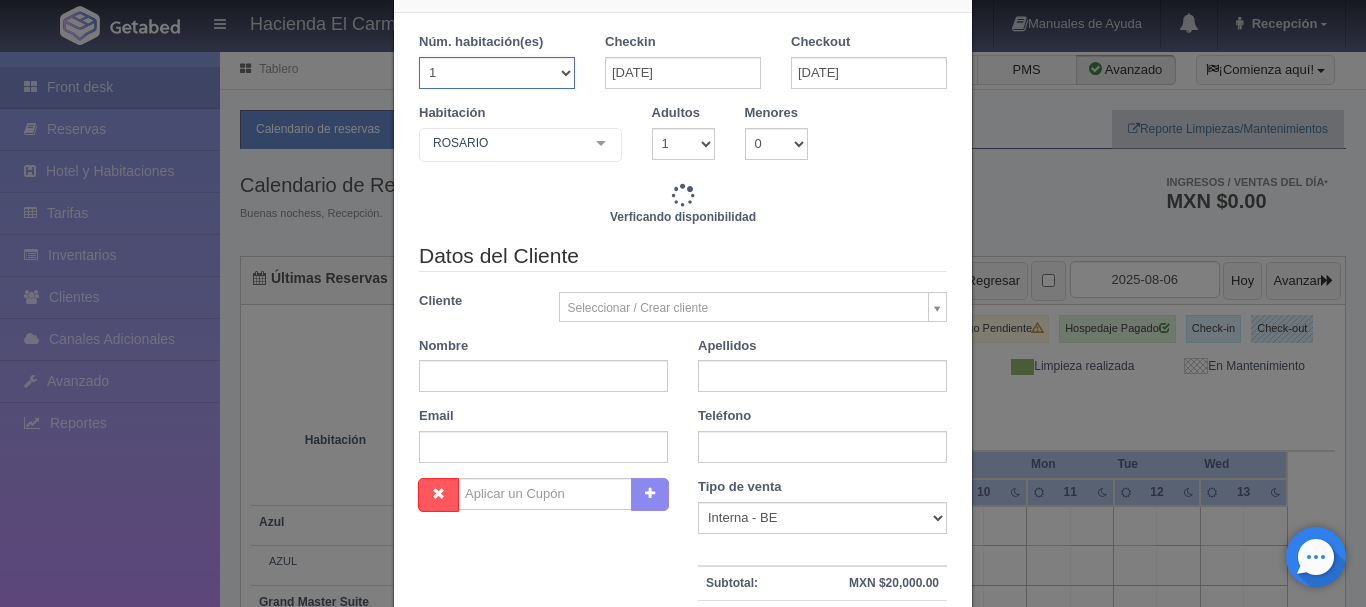 type on "4760.00" 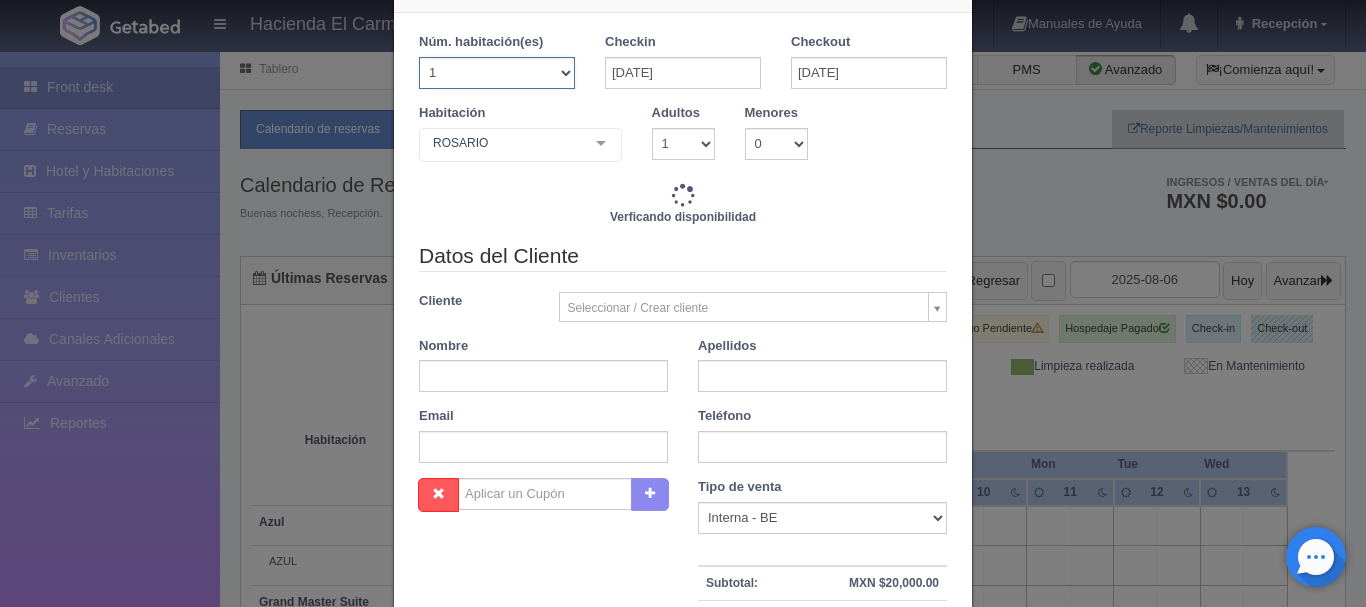 checkbox on "false" 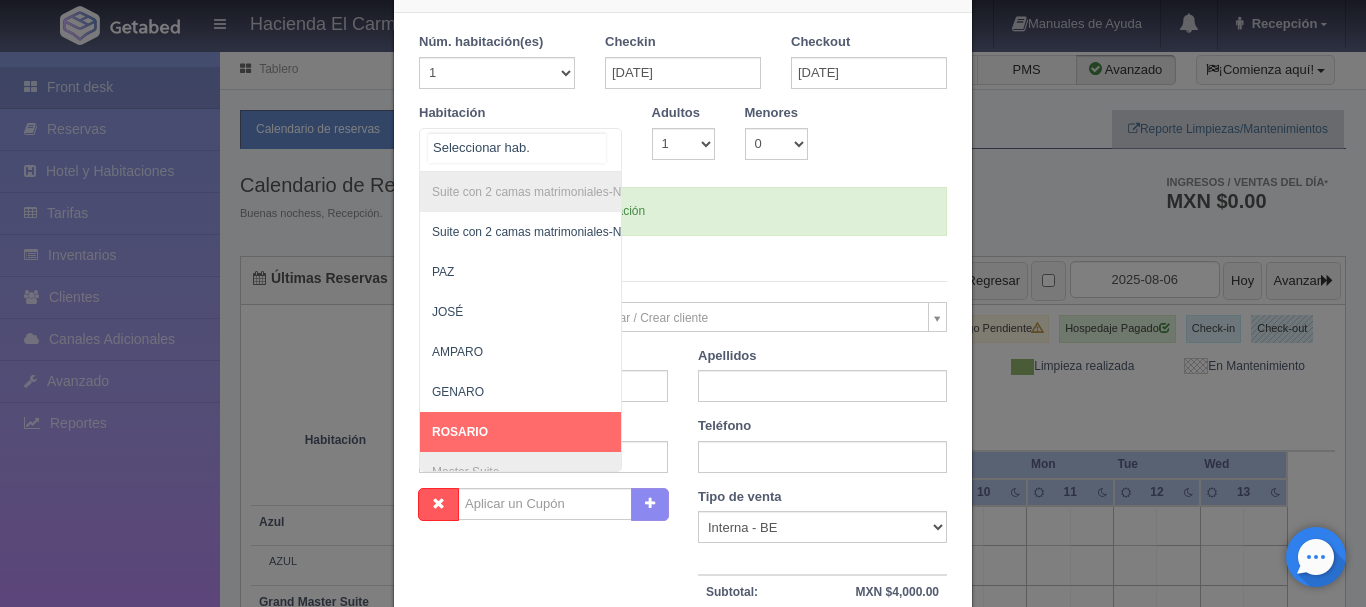 click on "Suite con 2 camas matrimoniales-No apta para menores Suite con 2 camas matrimoniales-No apta para menores - Sin asignar   PAZ   JOSÉ   AMPARO   GENARO   ROSARIO     Master Suite Master Suite - Sin asignar   LAURA   PABLO   MARTHA   BENIGNO   JOAQUÍN   GUADALUPE     Grand Master Suite Grand Master Suite - Sin asignar   PORFIRIO   LA PATRONA     Azul Azul - Sin asignar   AZUL     Taberna Taberna - Sin asignar   TABERNA     Suite con 1 cama King Size Suite con 1 cama King Size - Sin asignar   PEDRO   MANUEL   MARÍA   REFUGIO   SOLEDAD   ÁNGELES   HUMBERTO   NICOLÁS   PRIMITIVO     Suite con 2 Camas matrimoniales, apta para menores Suite con 2 Camas matrimoniales, apta para menores - Sin asignar   CELSO   CAMILO   EMILIA   MERCEDES   CANDELARIA     No elements found. Consider changing the search query.   List is empty." at bounding box center [520, 150] 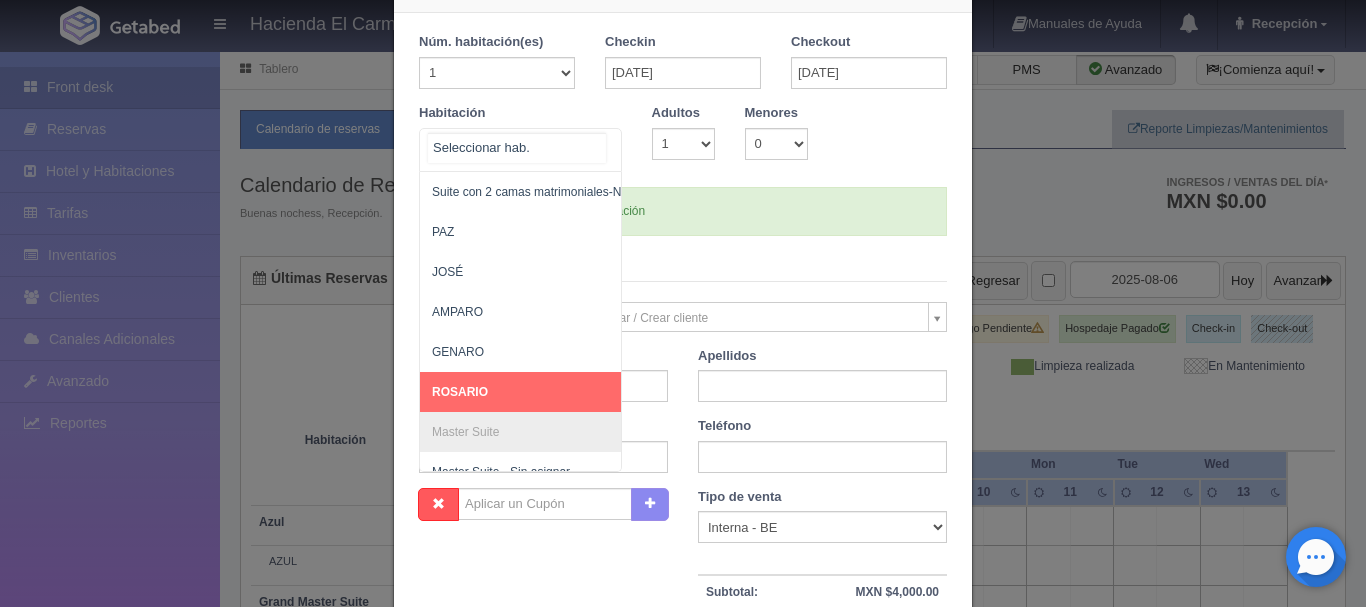 scroll, scrollTop: 0, scrollLeft: 0, axis: both 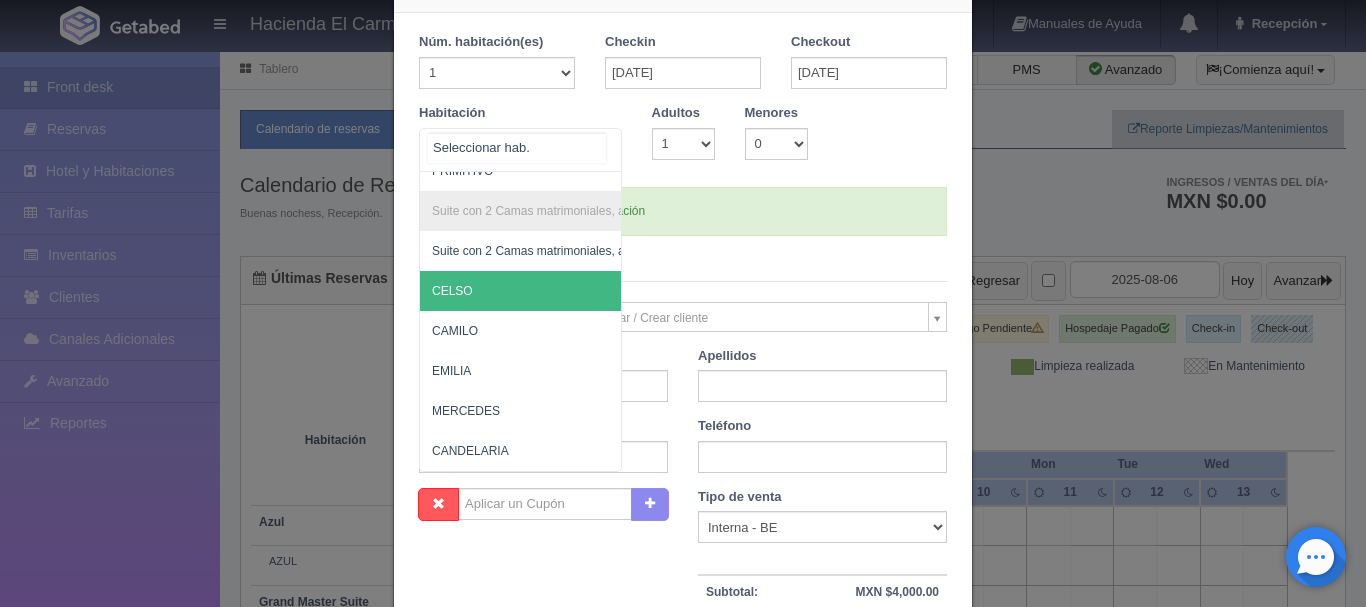 click on "CELSO" at bounding box center [617, 291] 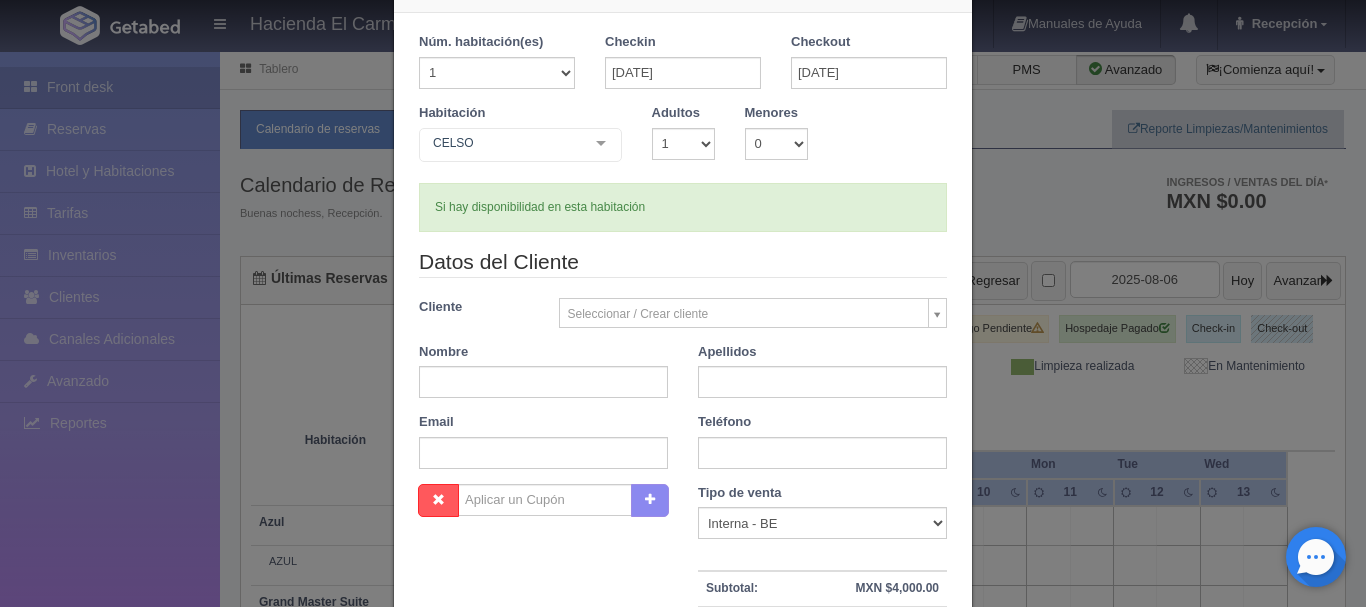type 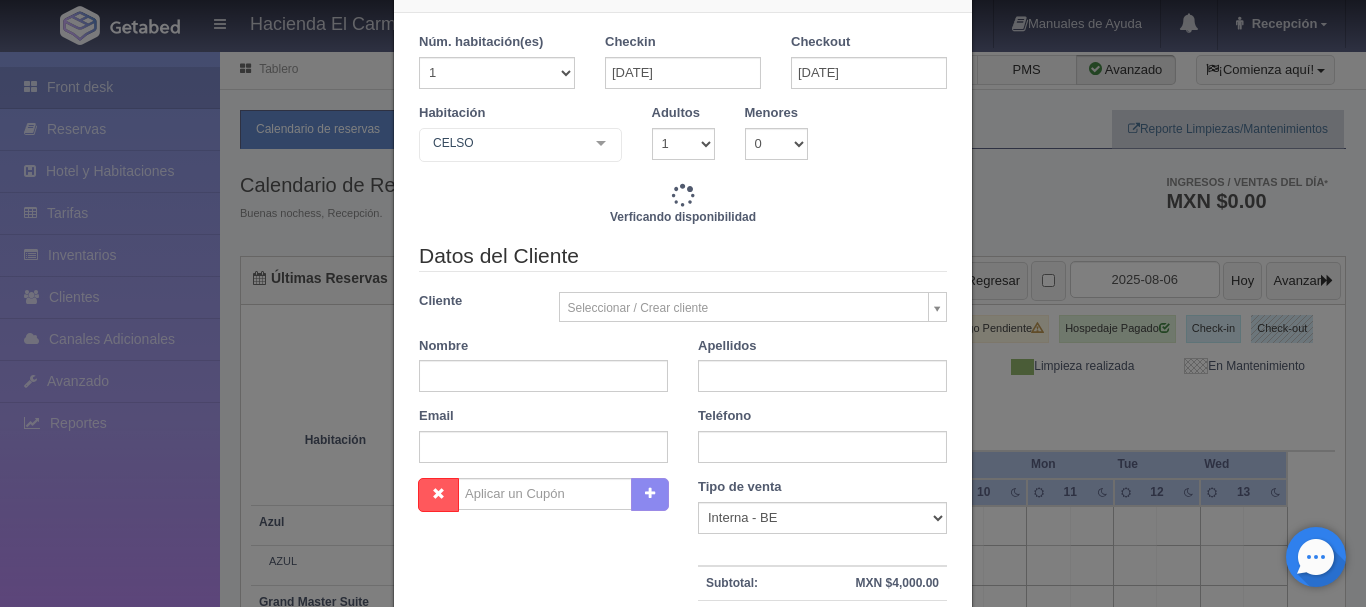 type on "4760.00" 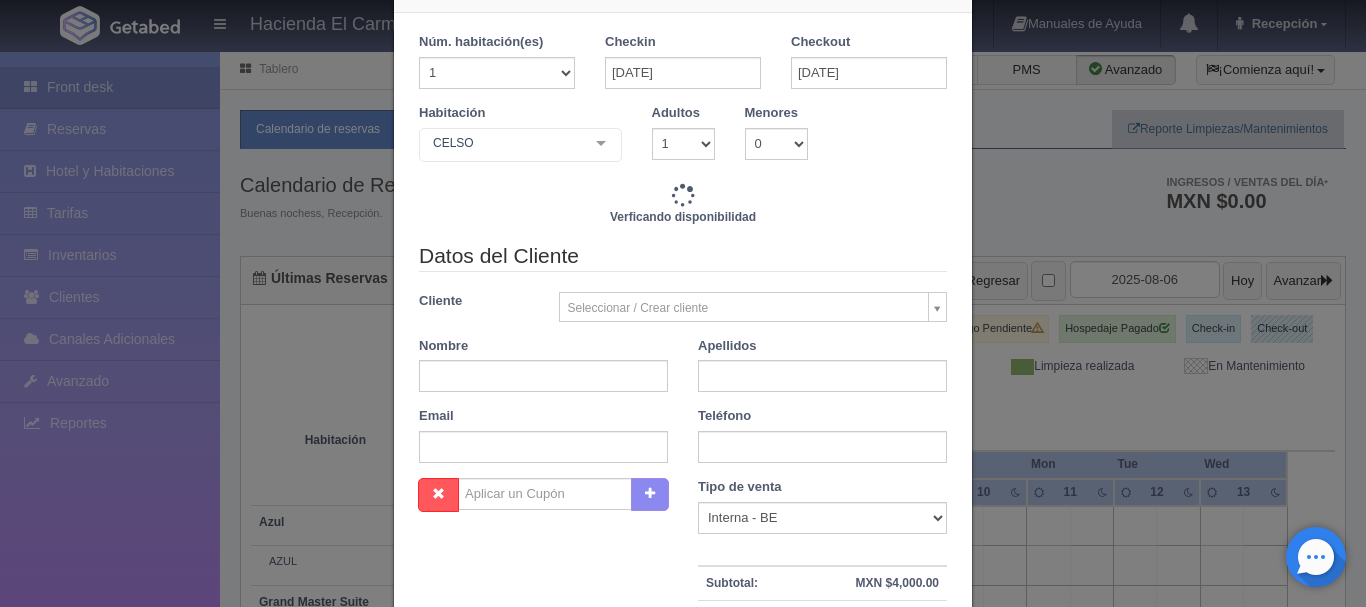 checkbox on "false" 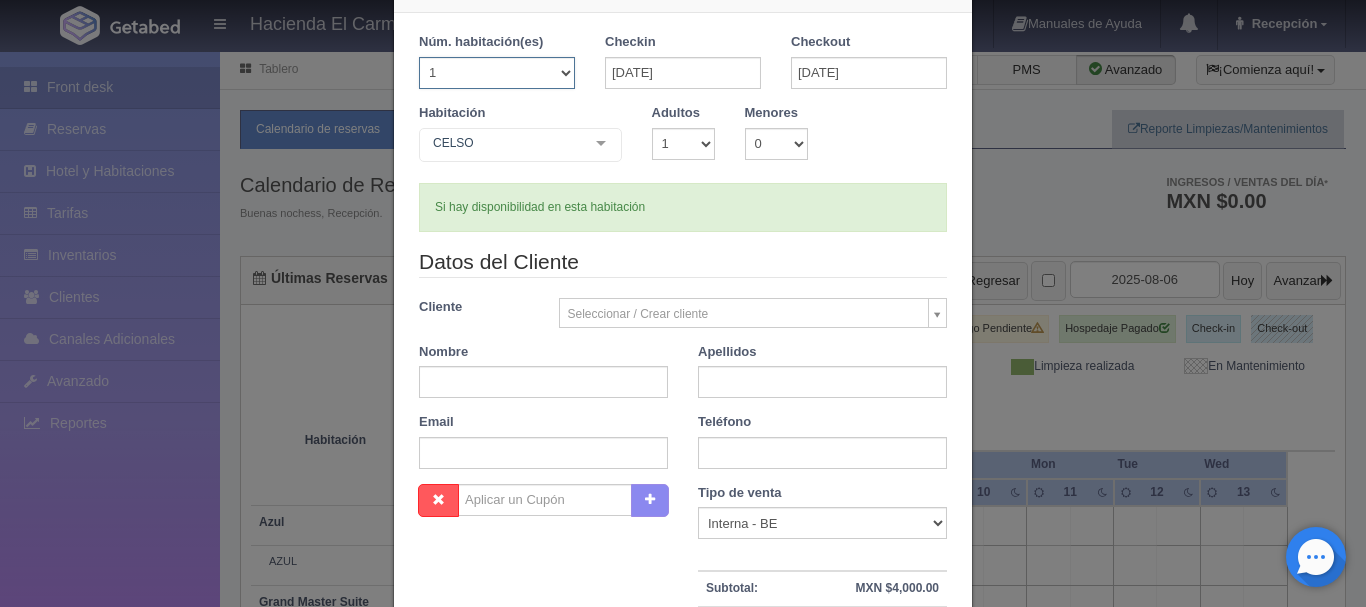 click on "1   2   3   4   5   6   7   8   9   10   11   12   13   14   15   16   17   18   19   20" at bounding box center [497, 73] 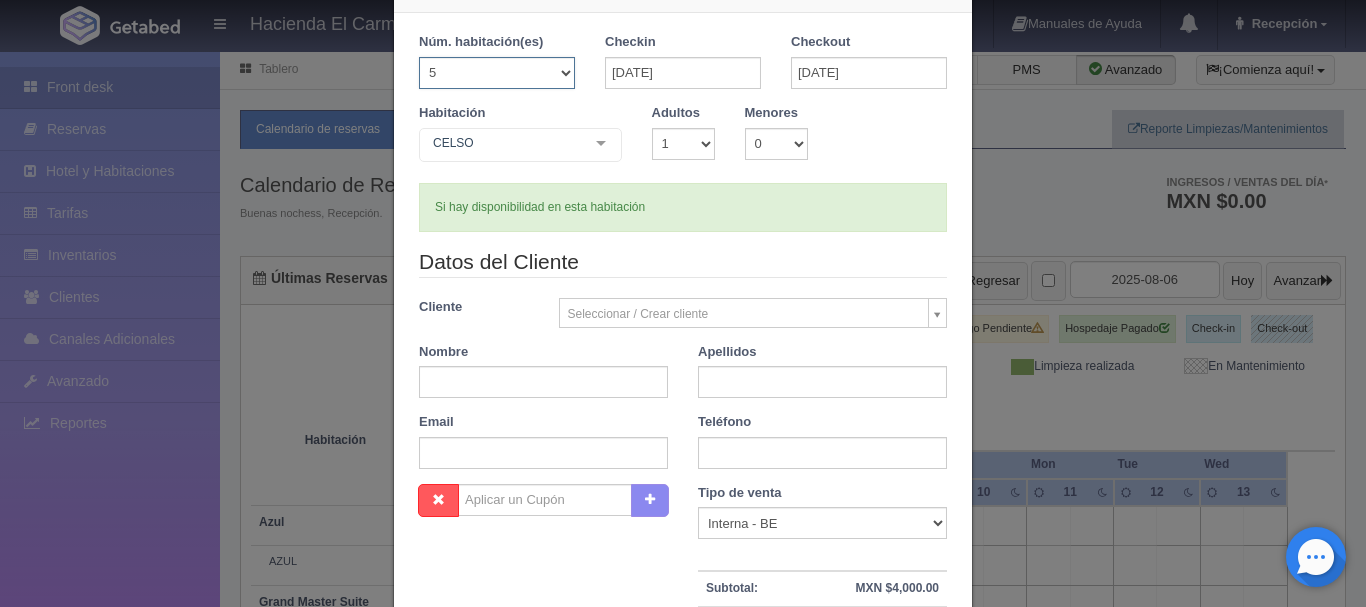 click on "1   2   3   4   5   6   7   8   9   10   11   12   13   14   15   16   17   18   19   20" at bounding box center [497, 73] 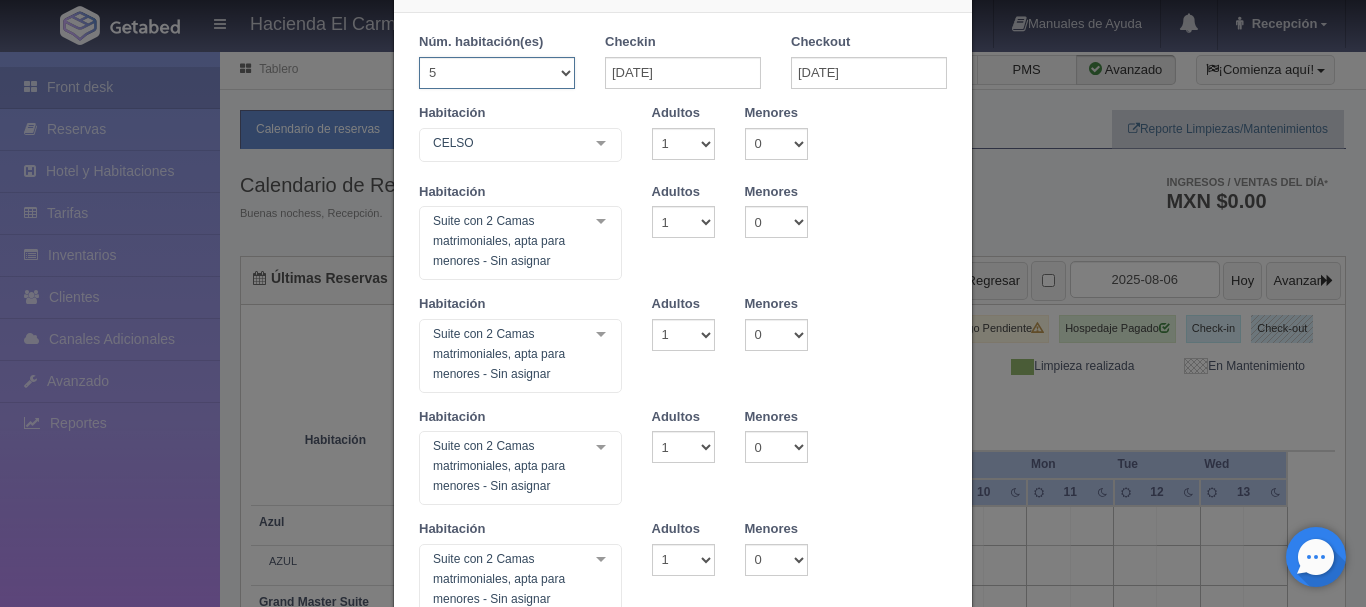 type 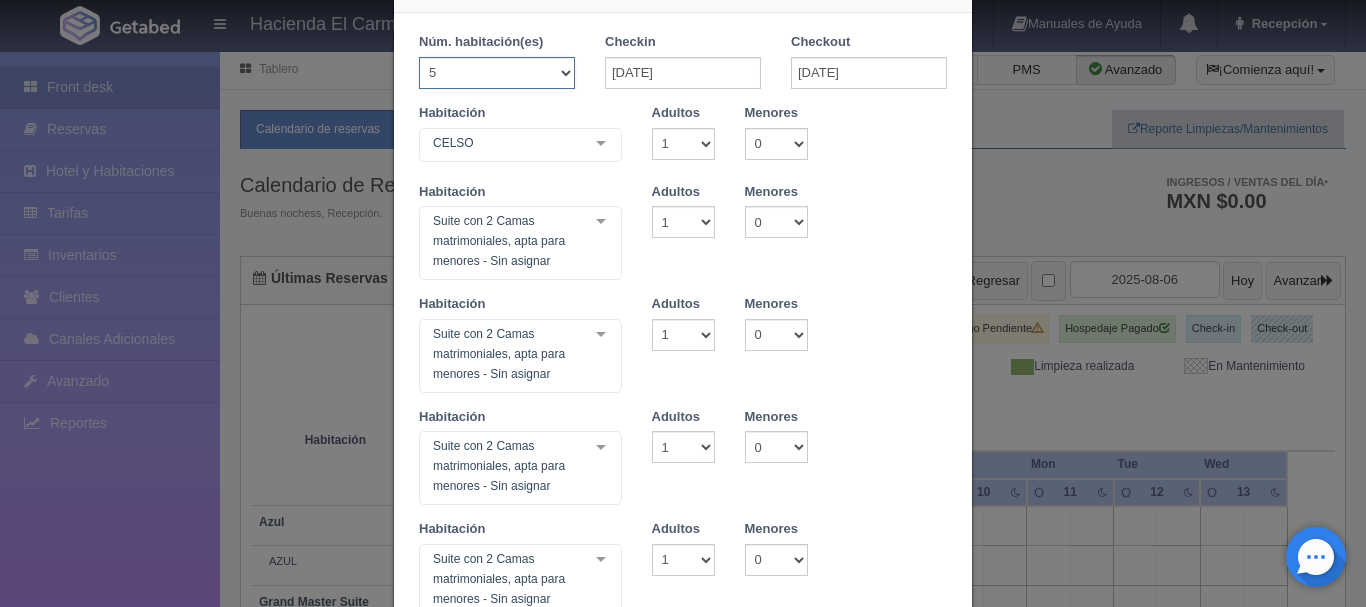 type on "23800.00" 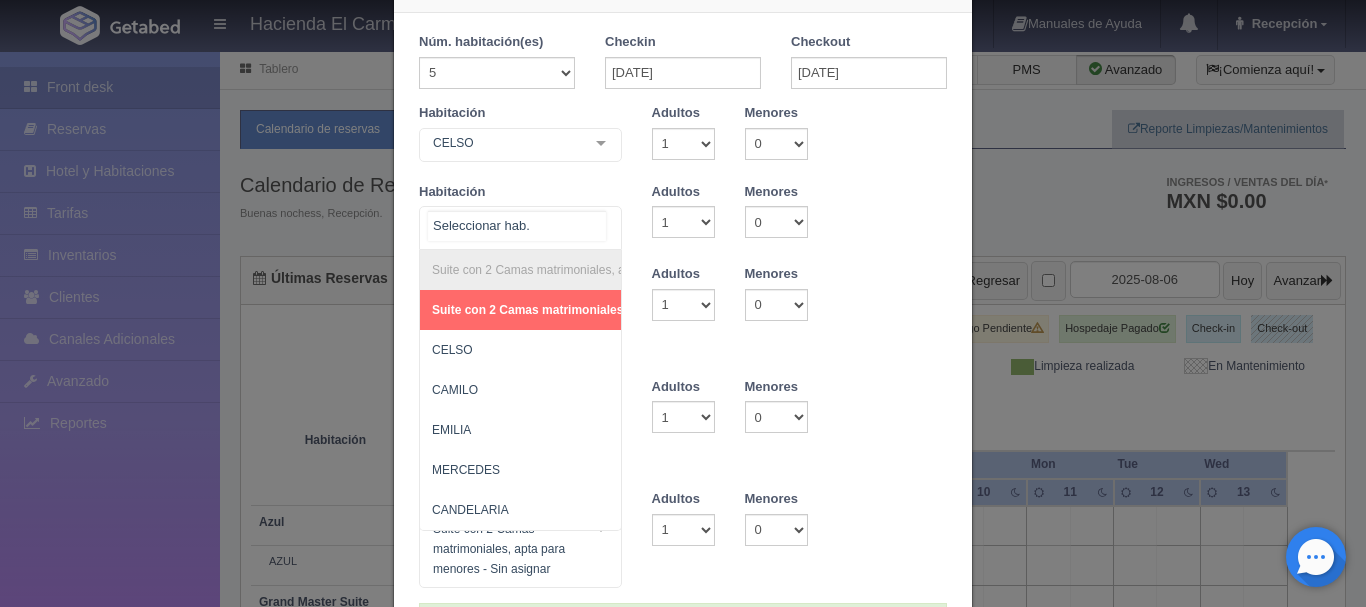 click on "Suite con 2 Camas matrimoniales, apta para menores Suite con 2 Camas matrimoniales, apta para menores - Sin asignar   CELSO   CAMILO   EMILIA   MERCEDES   CANDELARIA     No elements found. Consider changing the search query.   List is empty." at bounding box center [520, 228] 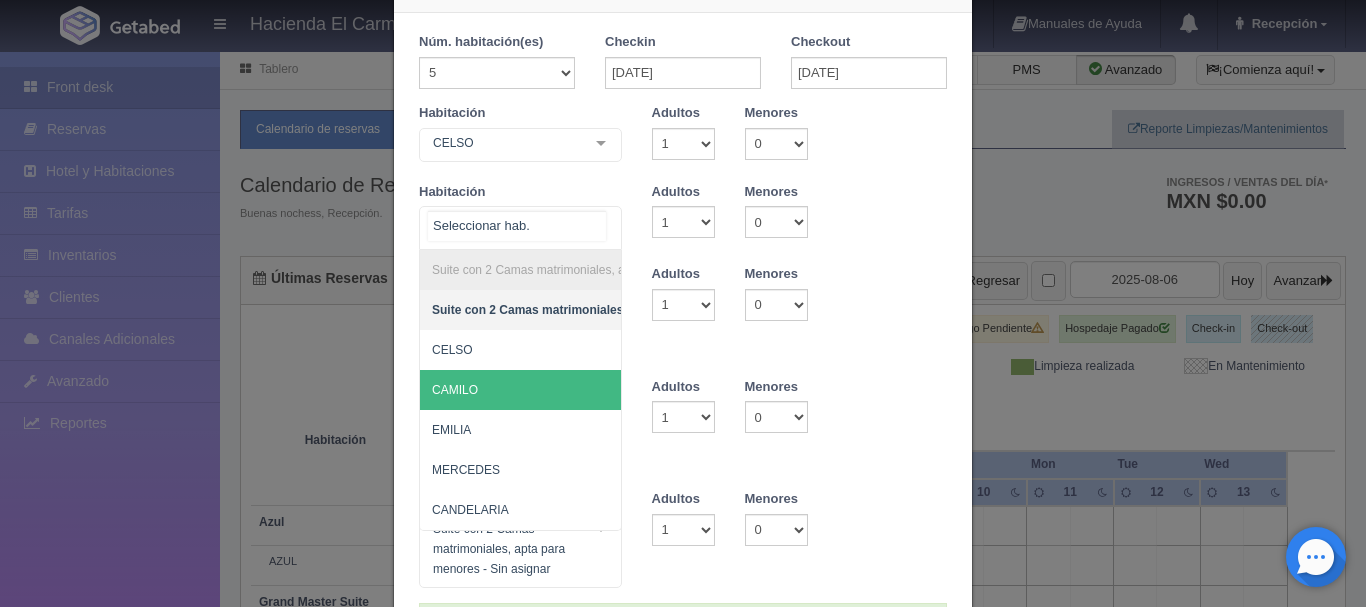 click on "CAMILO" at bounding box center (622, 390) 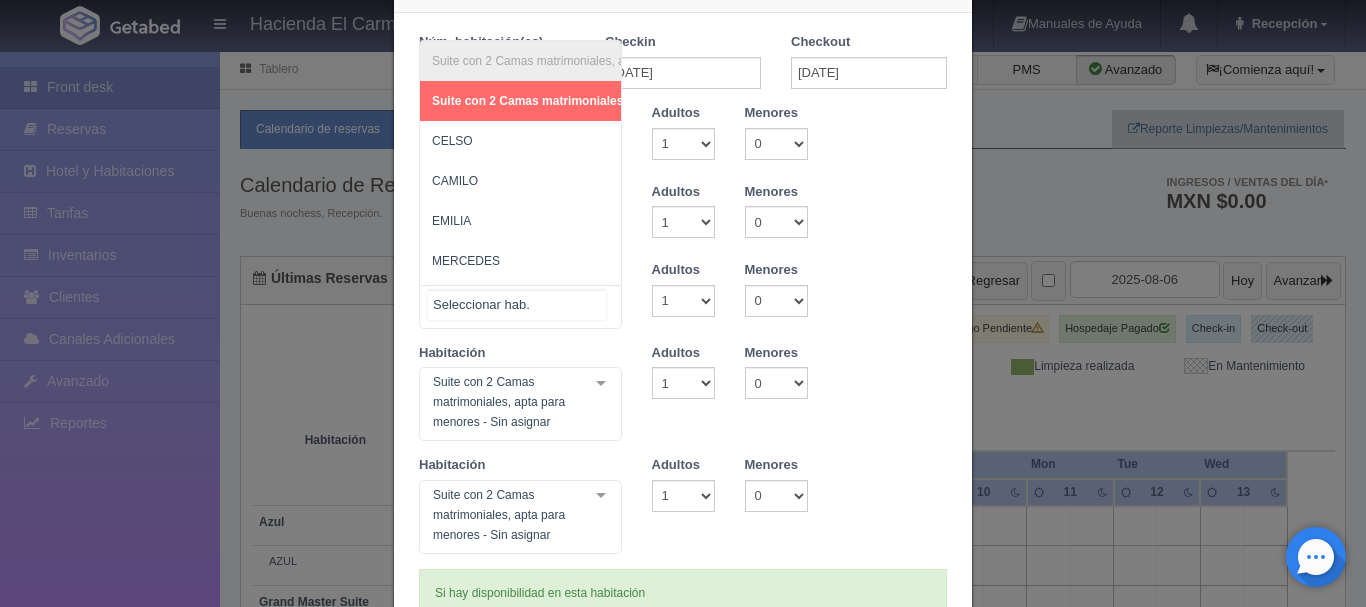 click on "Suite con 2 Camas matrimoniales, apta para menores Suite con 2 Camas matrimoniales, apta para menores - Sin asignar   CELSO   CAMILO   EMILIA   MERCEDES   CANDELARIA     No elements found. Consider changing the search query.   List is empty." at bounding box center [520, 307] 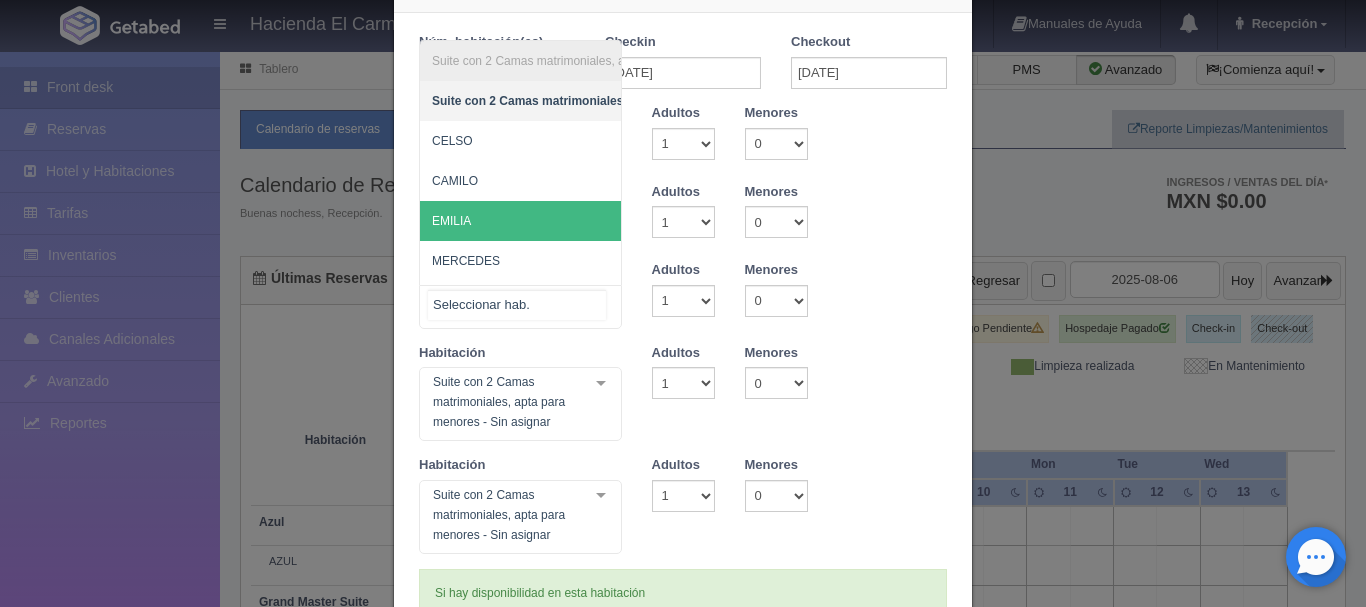 click on "EMILIA" at bounding box center [622, 221] 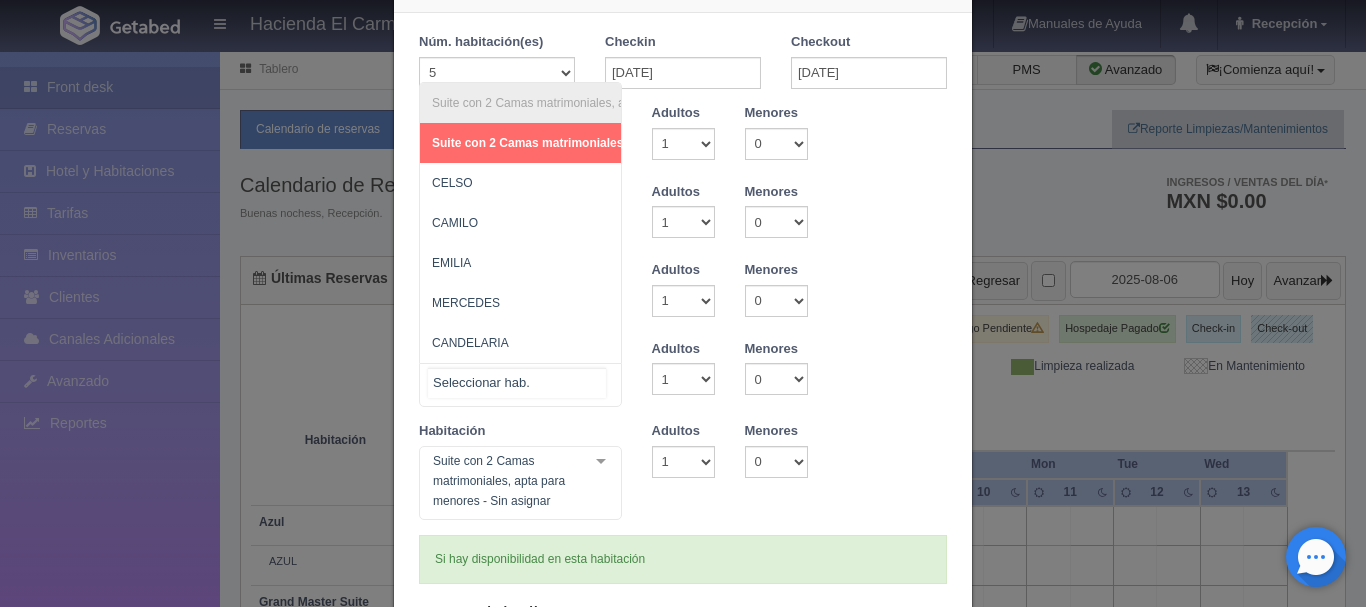 click on "Suite con 2 Camas matrimoniales, apta para menores Suite con 2 Camas matrimoniales, apta para menores - Sin asignar   CELSO   CAMILO   EMILIA   MERCEDES   CANDELARIA     No elements found. Consider changing the search query.   List is empty." at bounding box center (520, 385) 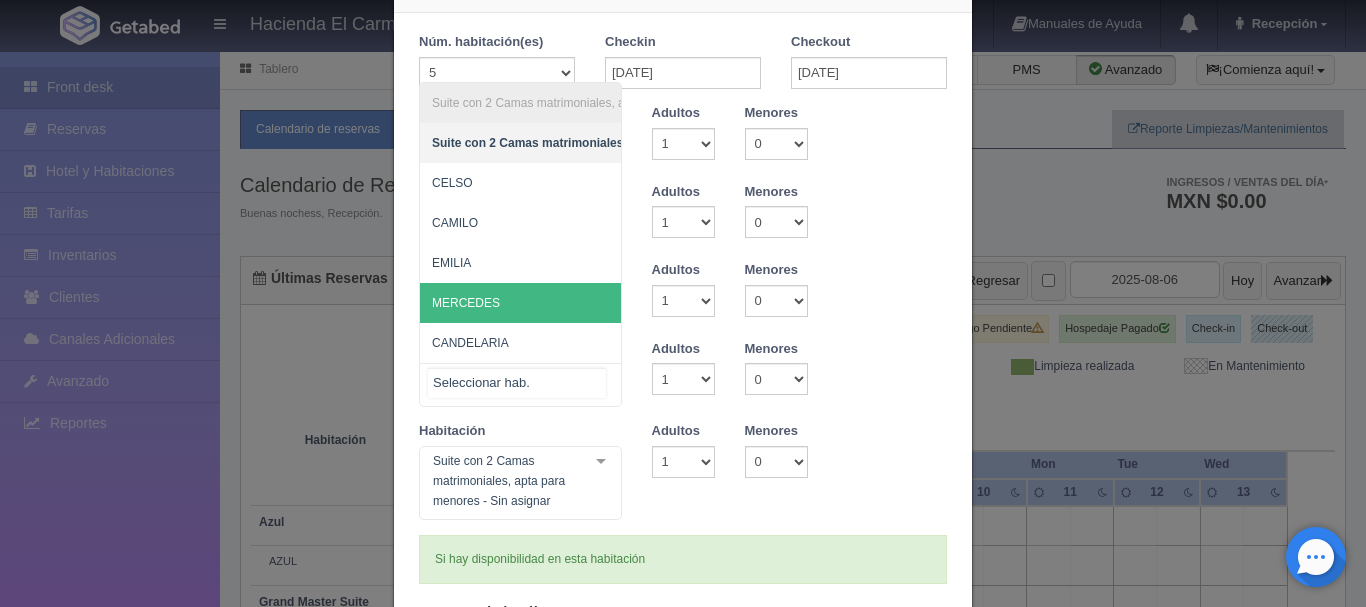 click on "MERCEDES" at bounding box center (622, 303) 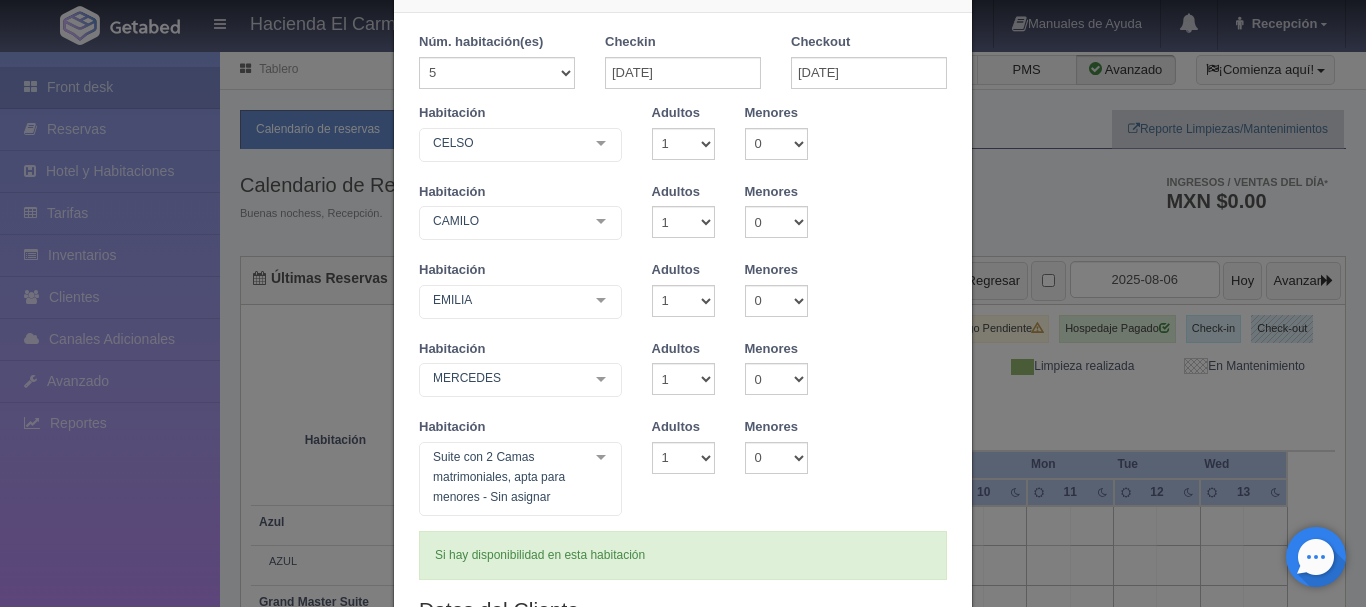 click on "Suite con 2 Camas matrimoniales, apta para menores - Sin asignar           Suite con 2 Camas matrimoniales, apta para menores Suite con 2 Camas matrimoniales, apta para menores - Sin asignar   CELSO   CAMILO   EMILIA   MERCEDES   CANDELARIA     No elements found. Consider changing the search query.   List is empty." at bounding box center (520, 479) 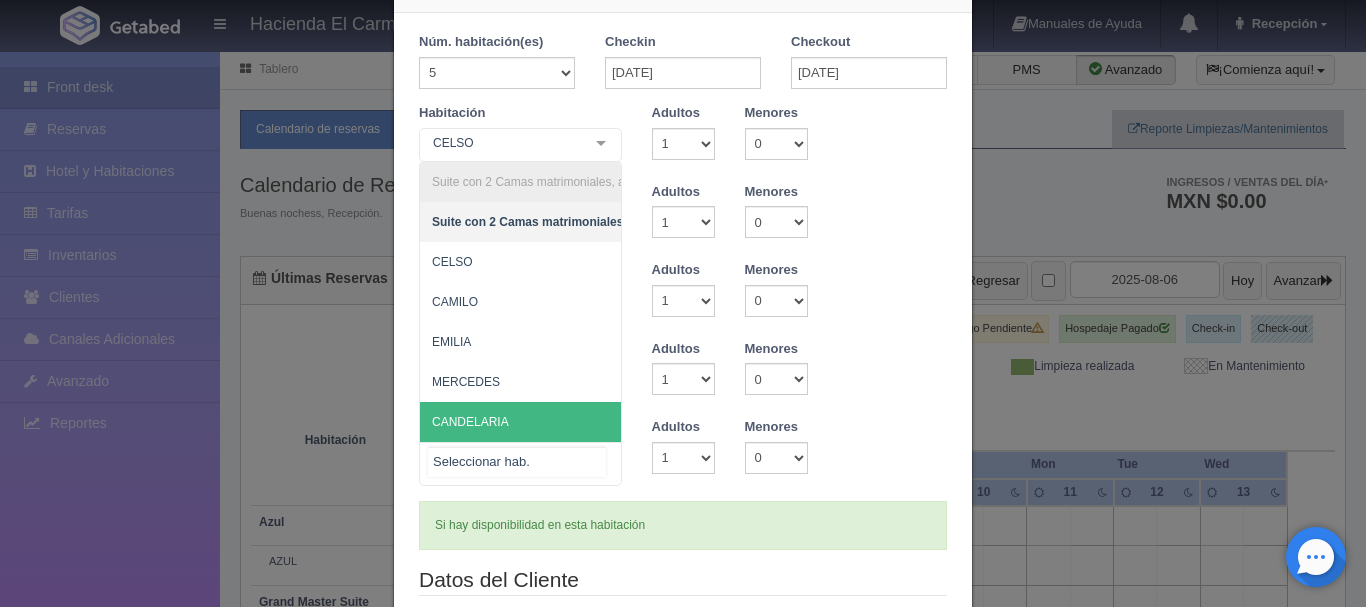 click on "CANDELARIA" at bounding box center [622, 422] 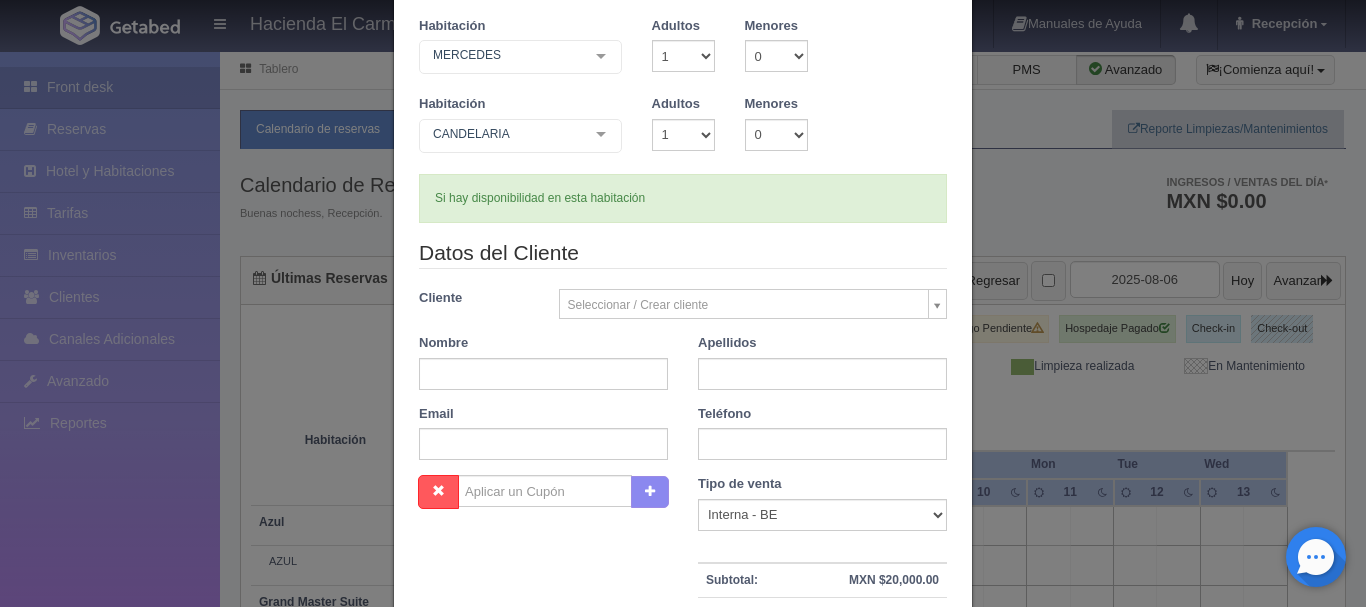 scroll, scrollTop: 440, scrollLeft: 0, axis: vertical 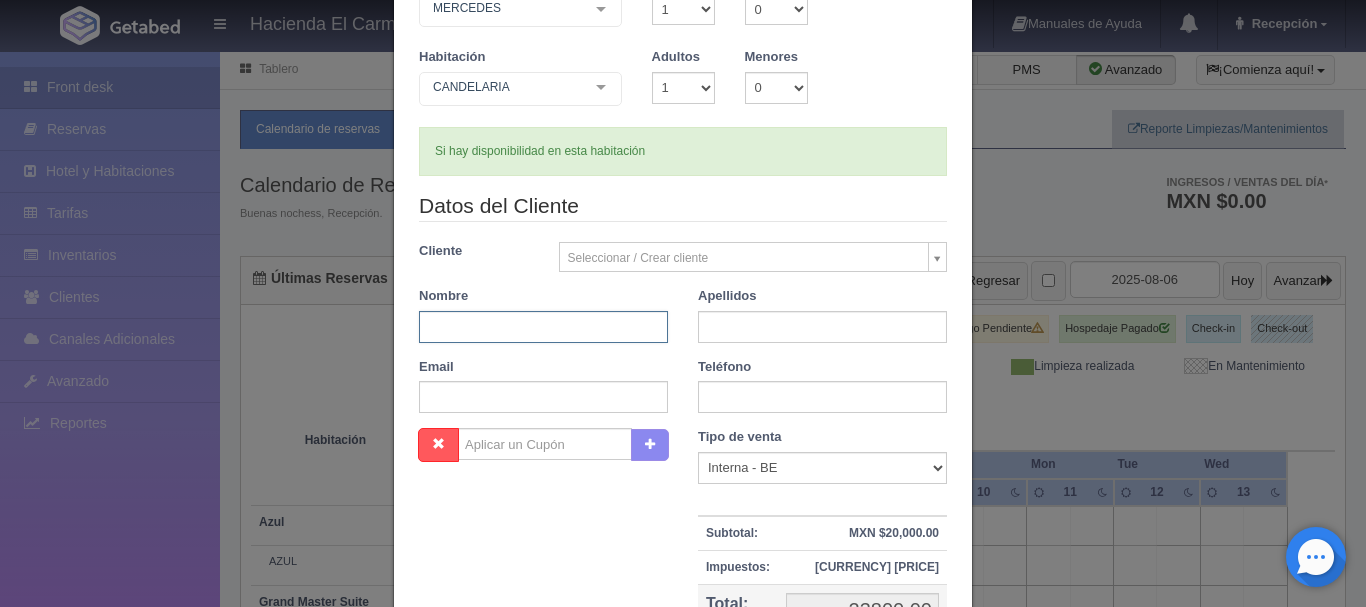 click at bounding box center (543, 327) 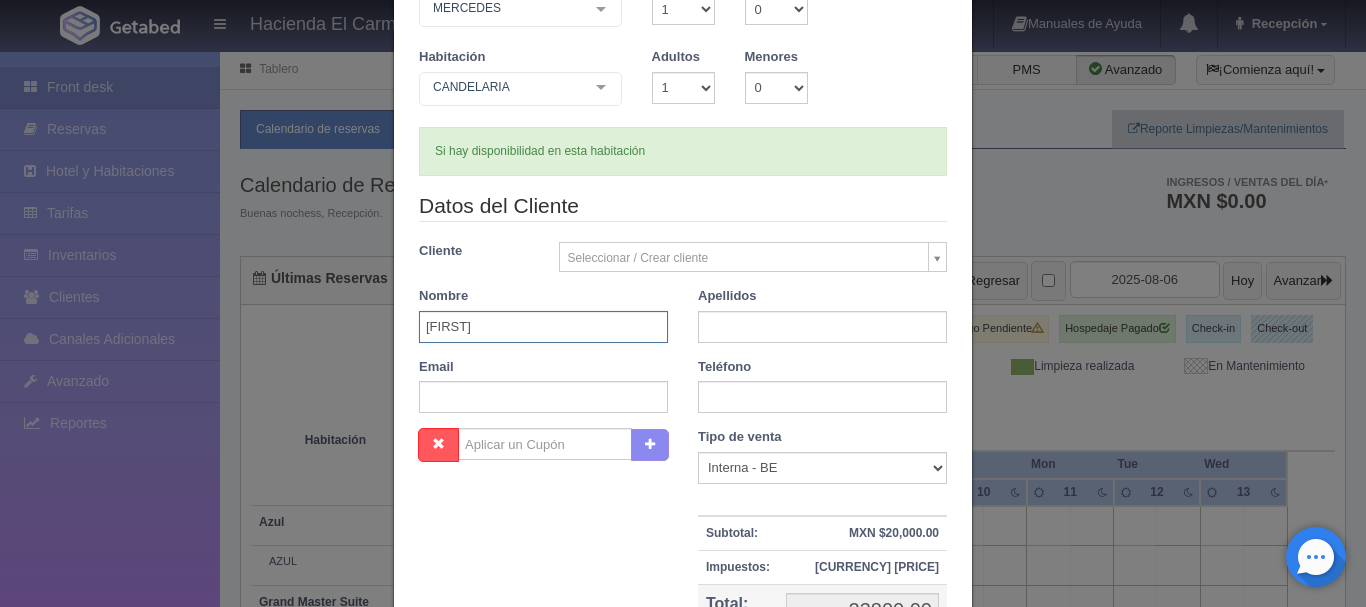 type on "SERGIO" 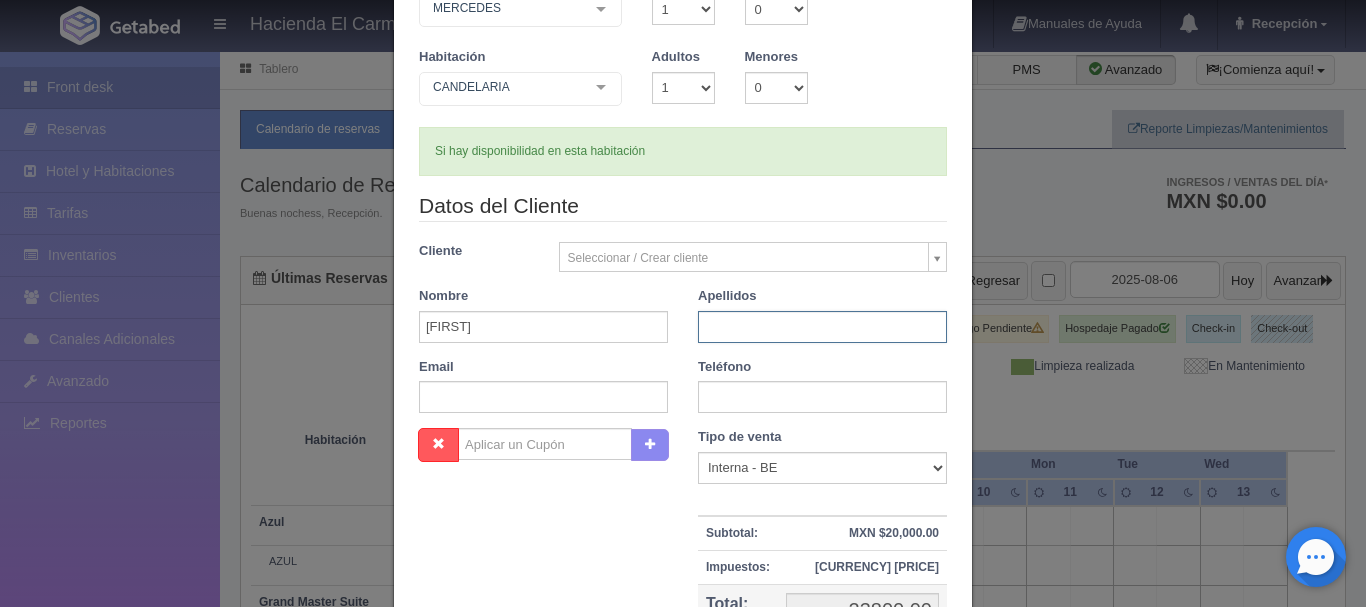 click at bounding box center (822, 327) 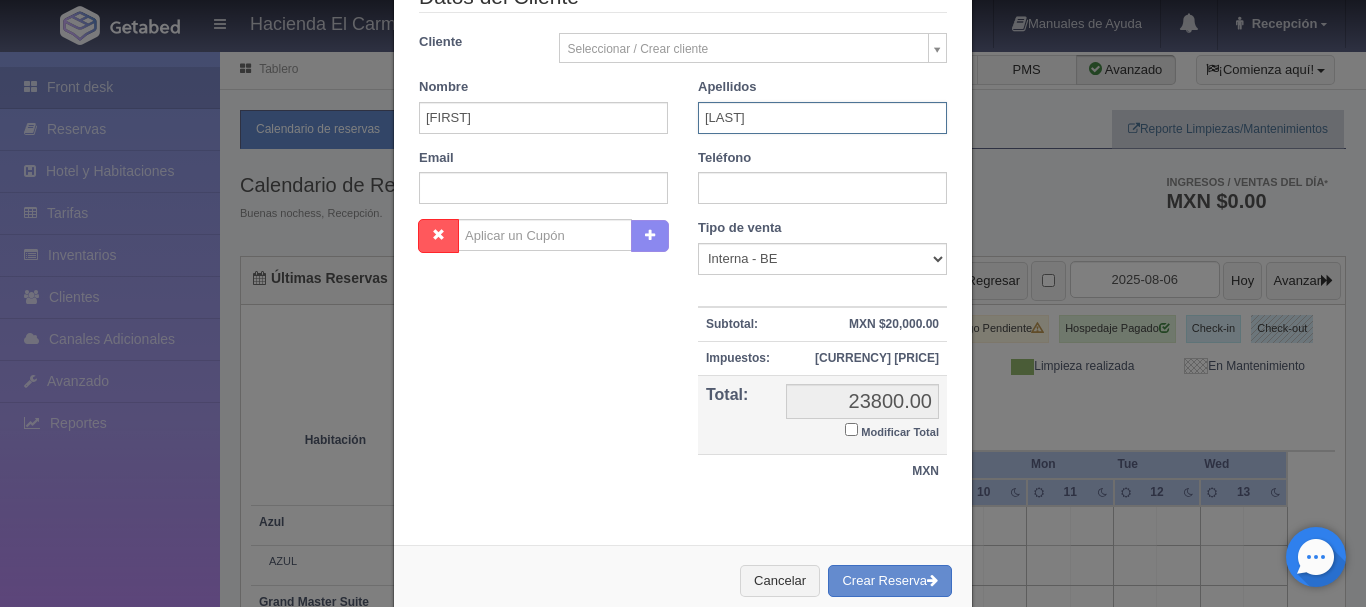 scroll, scrollTop: 690, scrollLeft: 0, axis: vertical 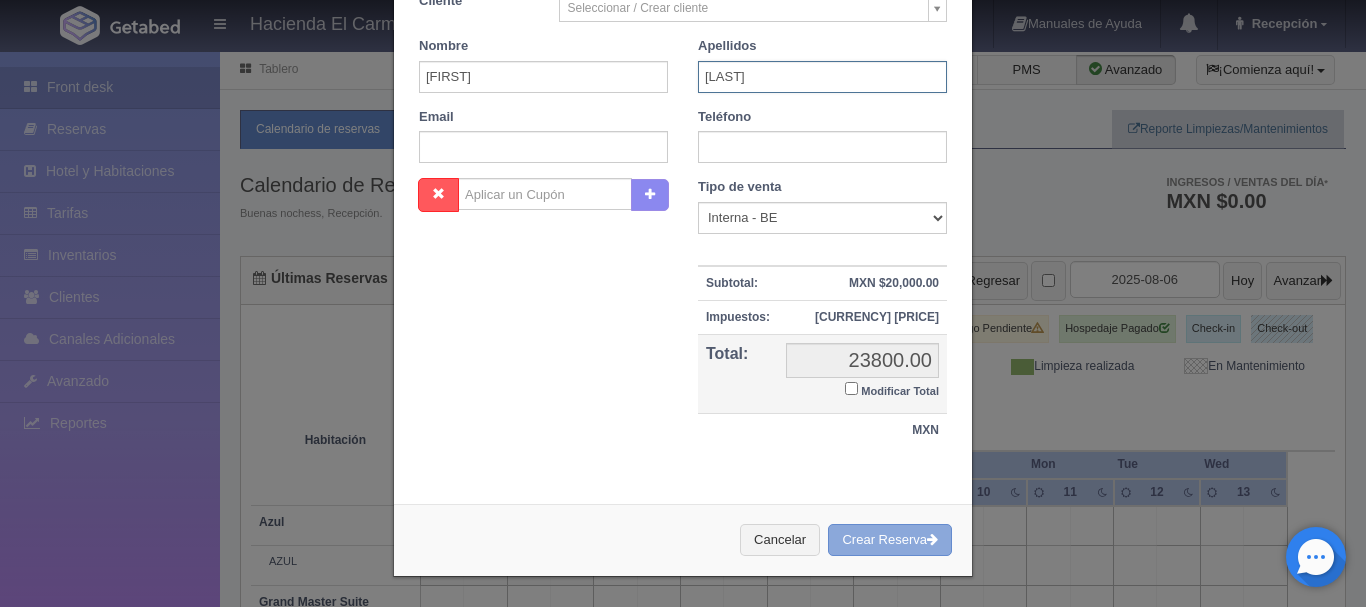 type on "MENDOZA" 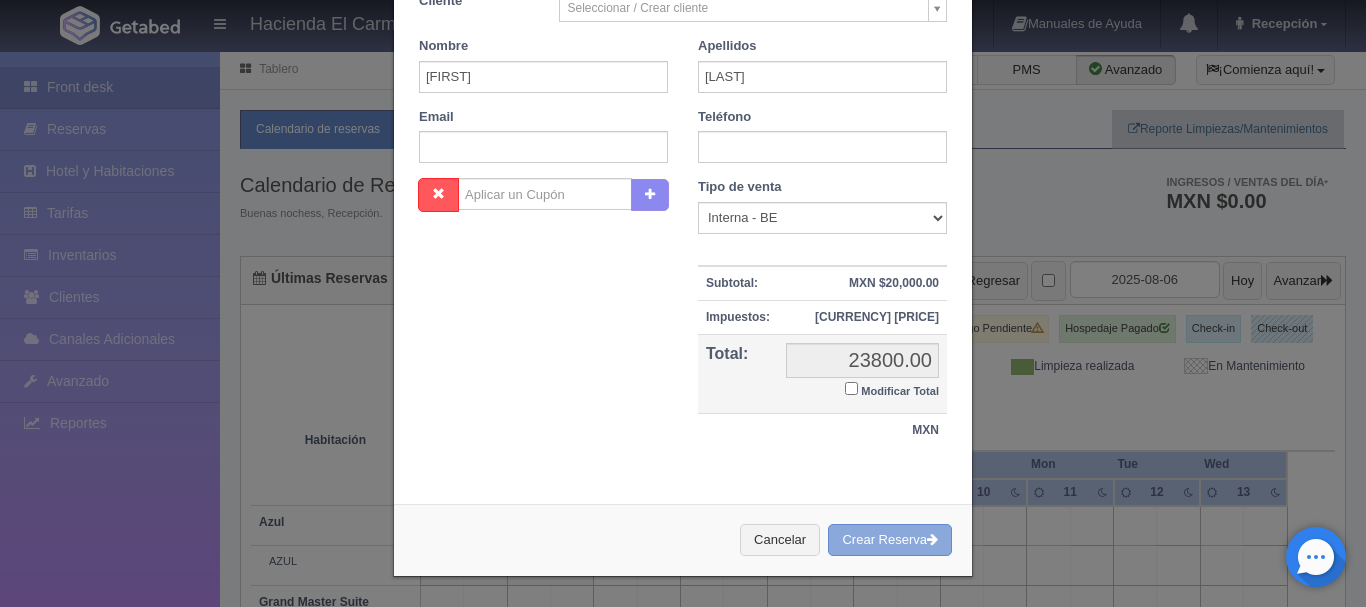 click on "Crear Reserva" at bounding box center [890, 540] 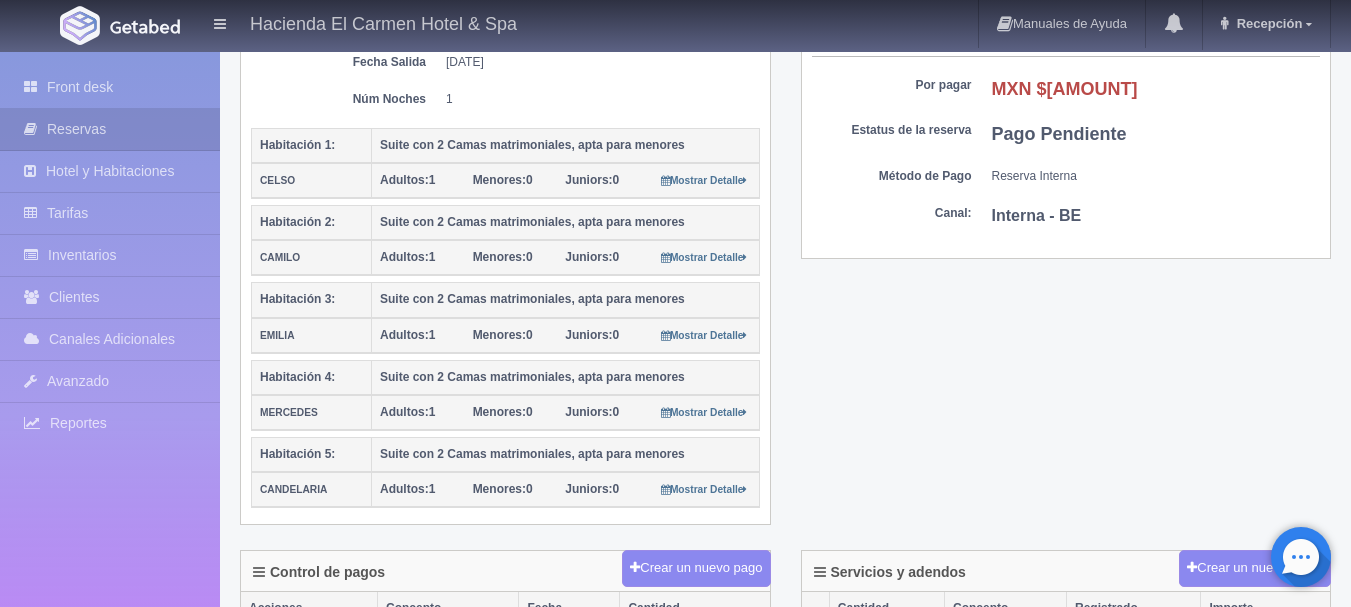 scroll, scrollTop: 360, scrollLeft: 0, axis: vertical 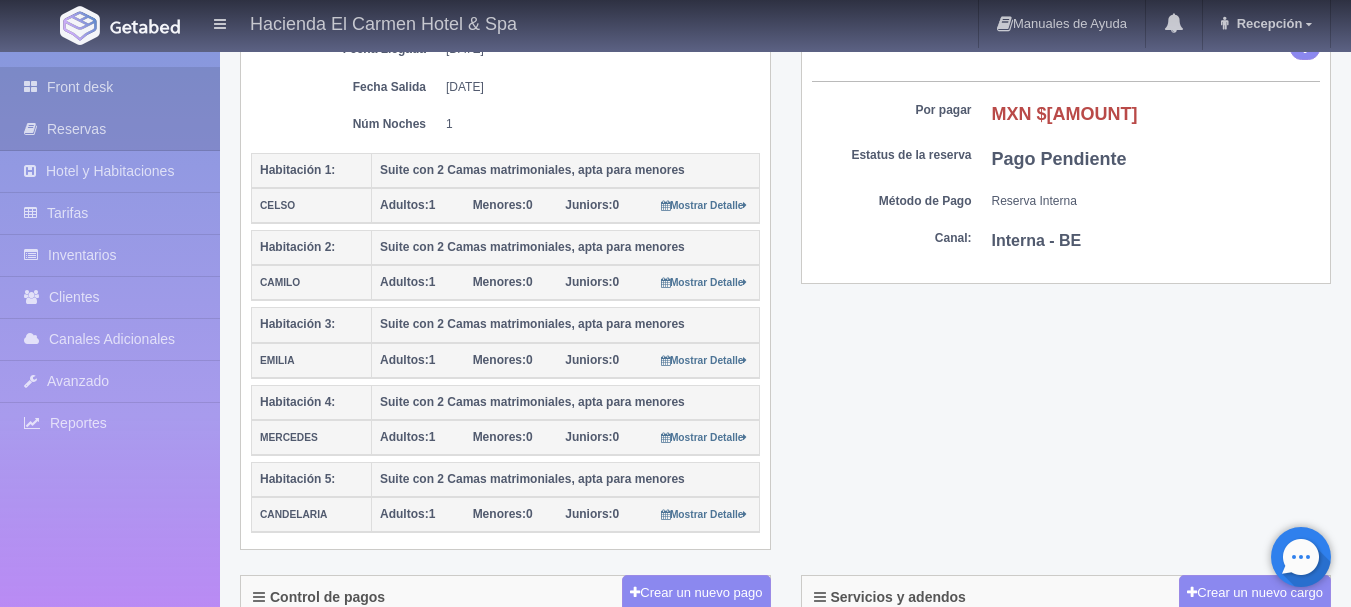 click on "Front desk" at bounding box center [110, 87] 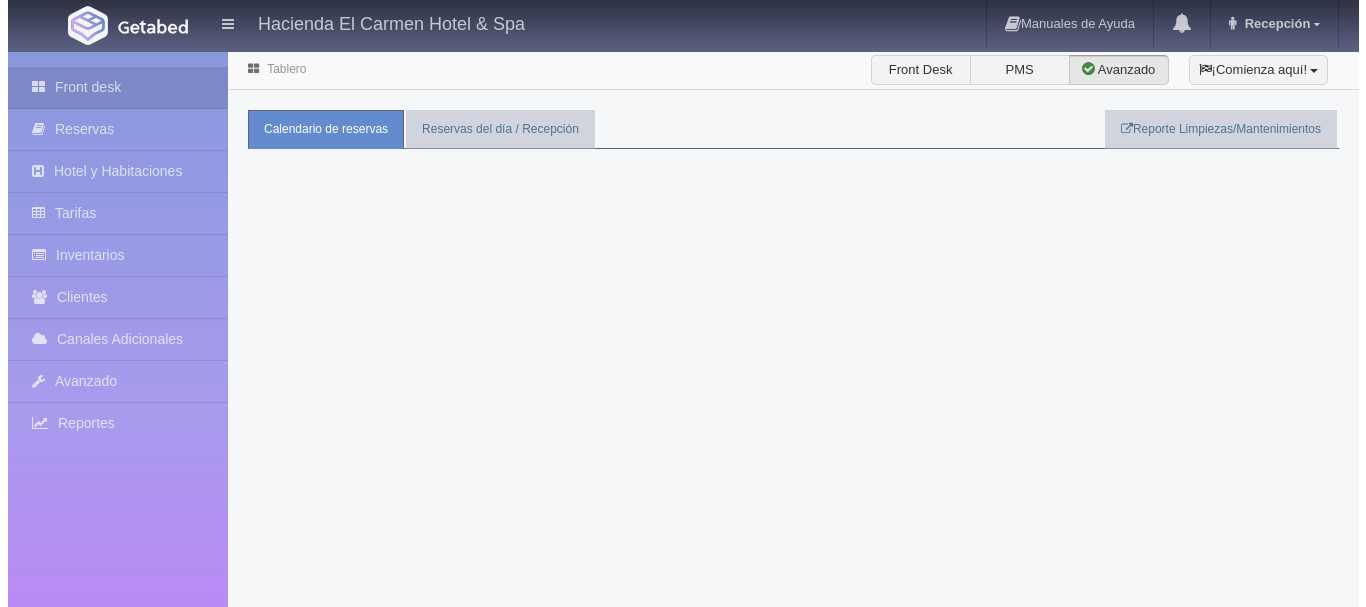 scroll, scrollTop: 0, scrollLeft: 0, axis: both 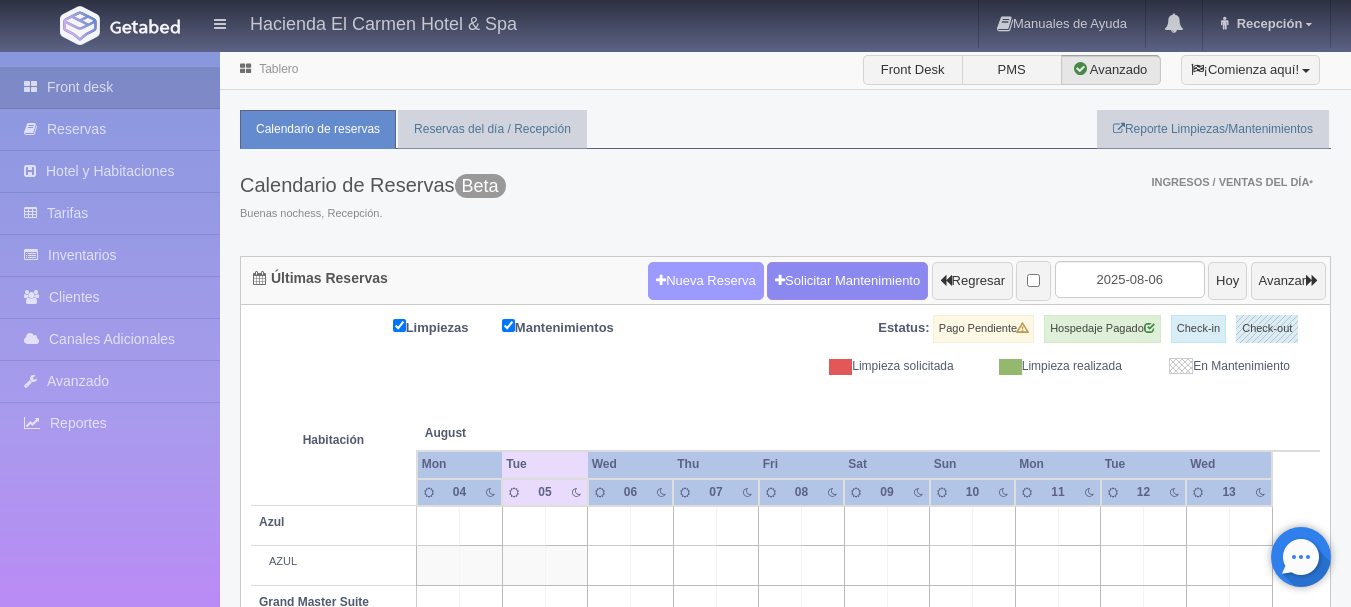 drag, startPoint x: 117, startPoint y: 93, endPoint x: 639, endPoint y: 268, distance: 550.55334 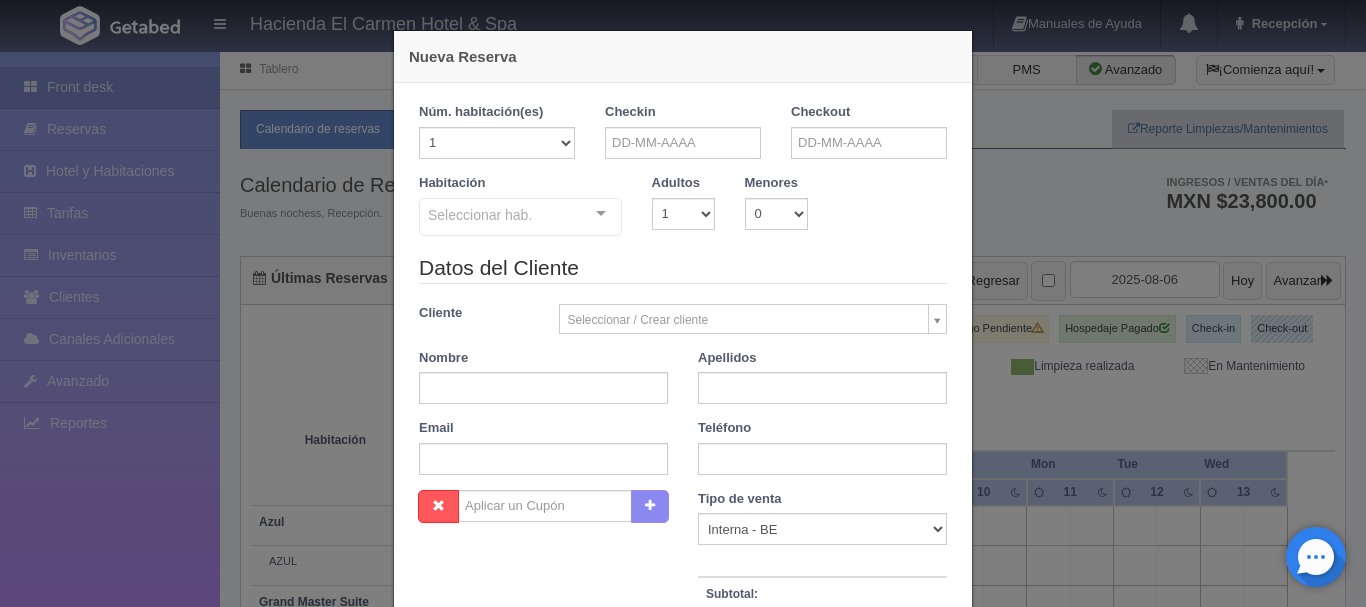 checkbox on "false" 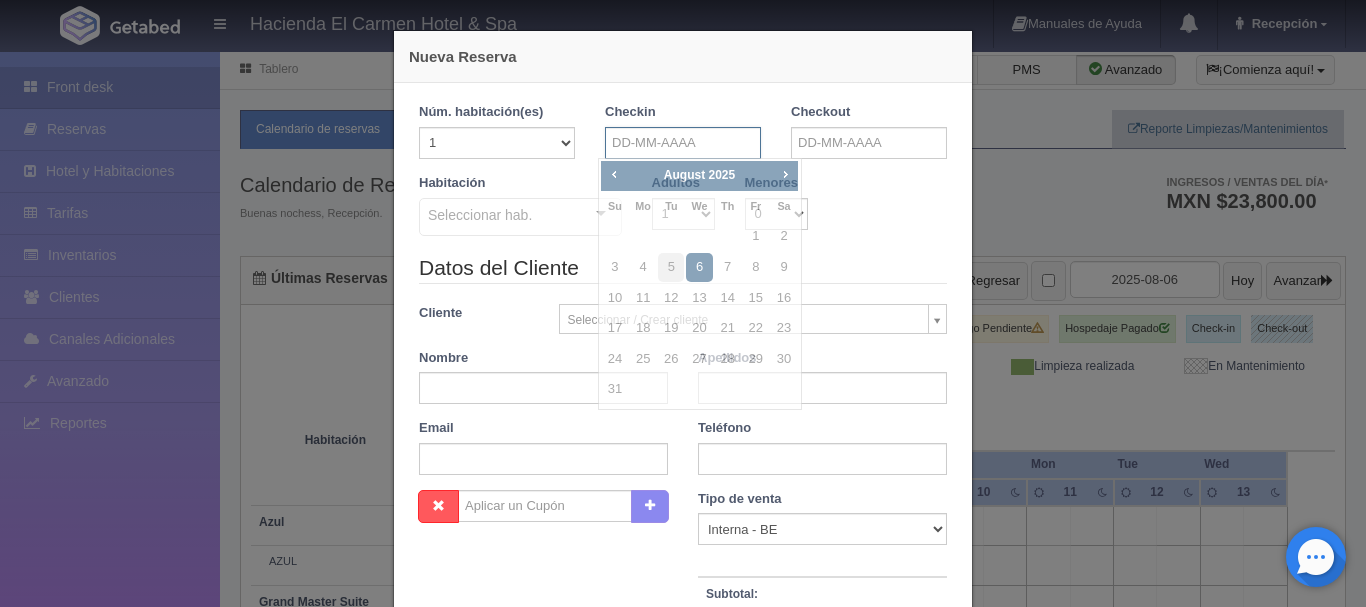 click at bounding box center (683, 143) 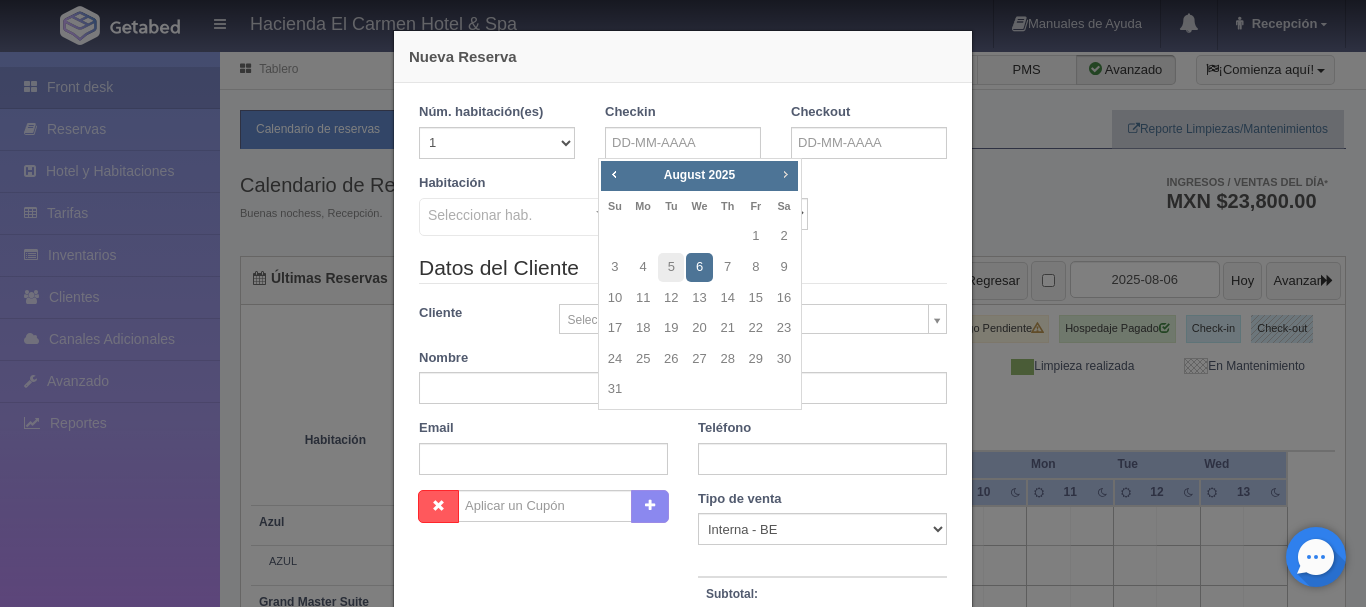 click on "Next" at bounding box center (785, 174) 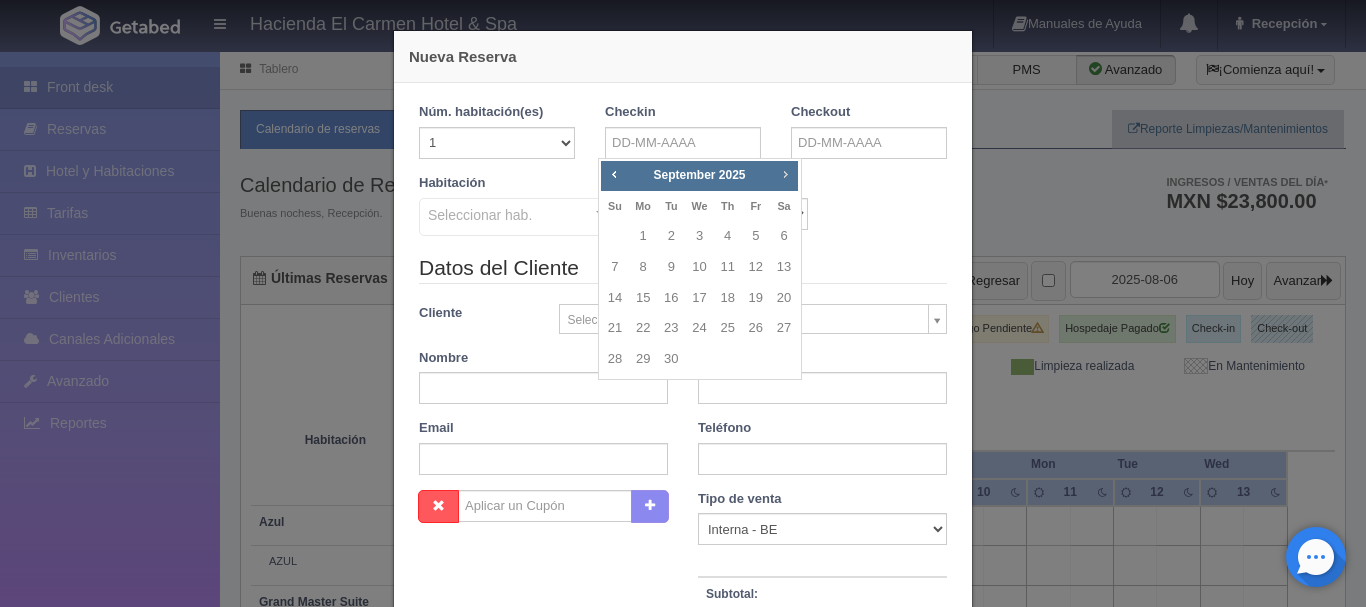 click on "Next" at bounding box center (785, 174) 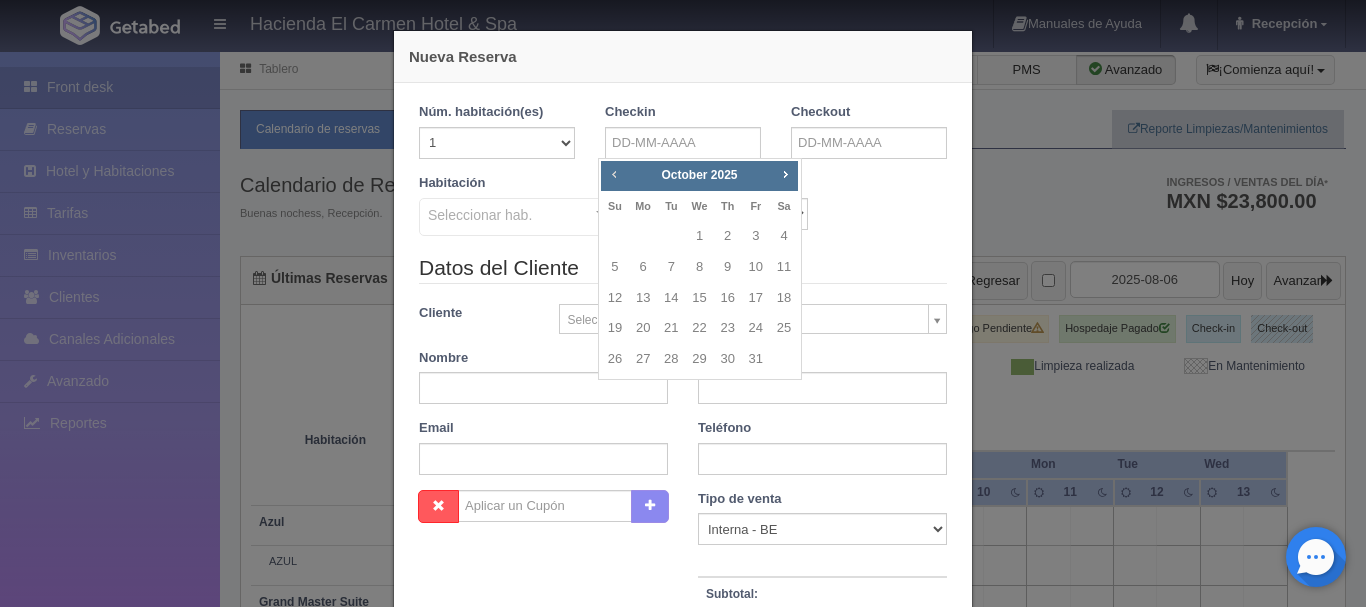 click on "Prev" at bounding box center [614, 174] 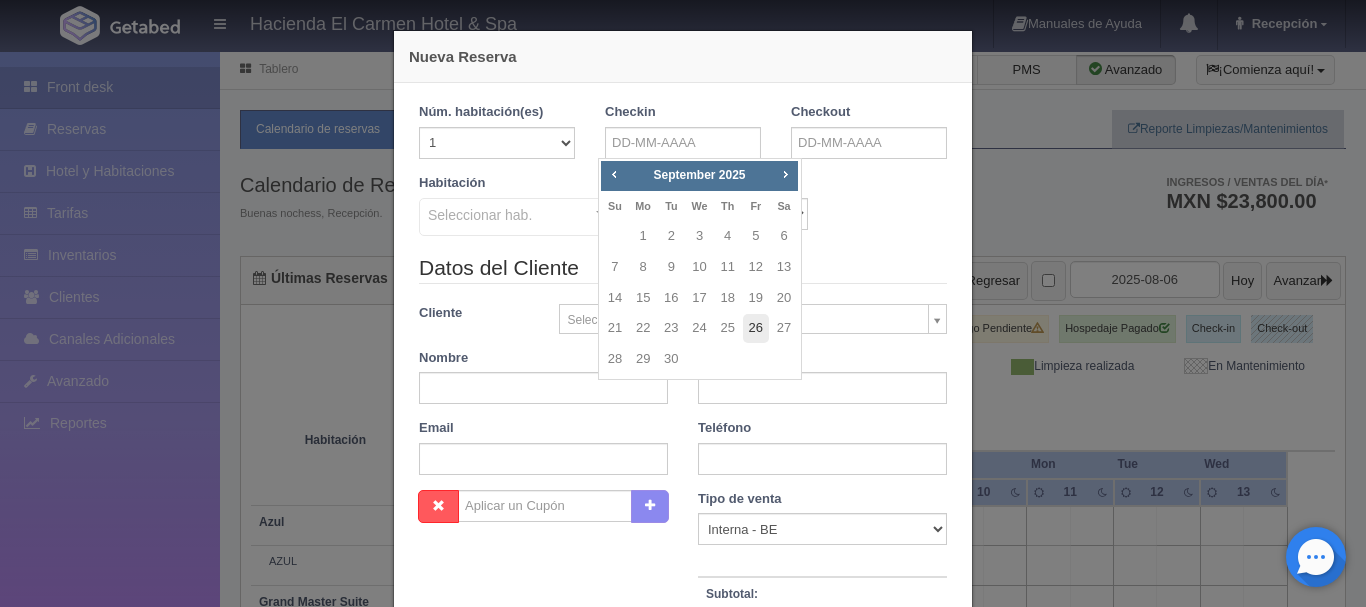 click on "26" at bounding box center [756, 328] 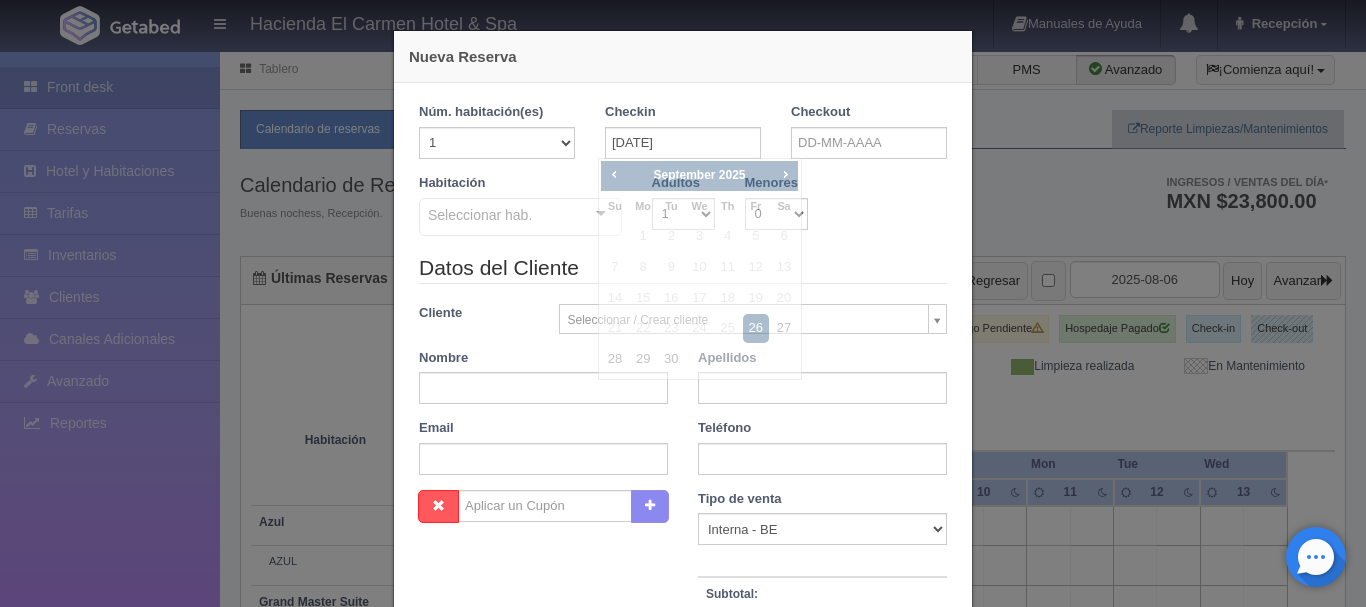 checkbox on "false" 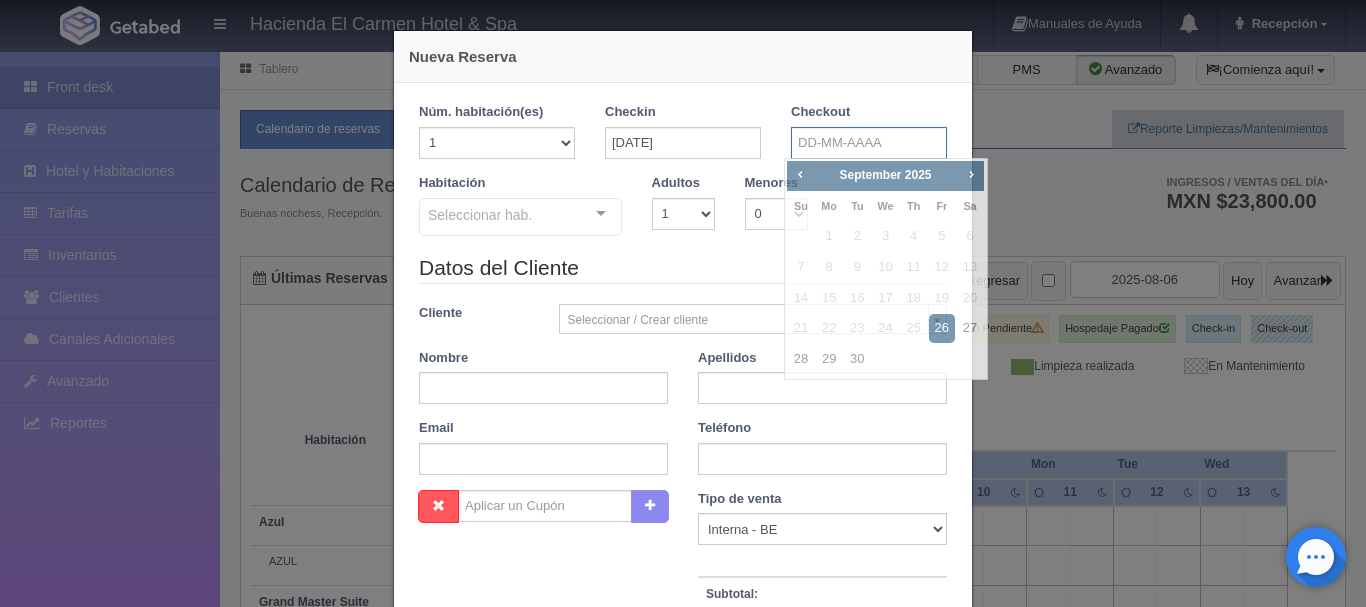 click at bounding box center [869, 143] 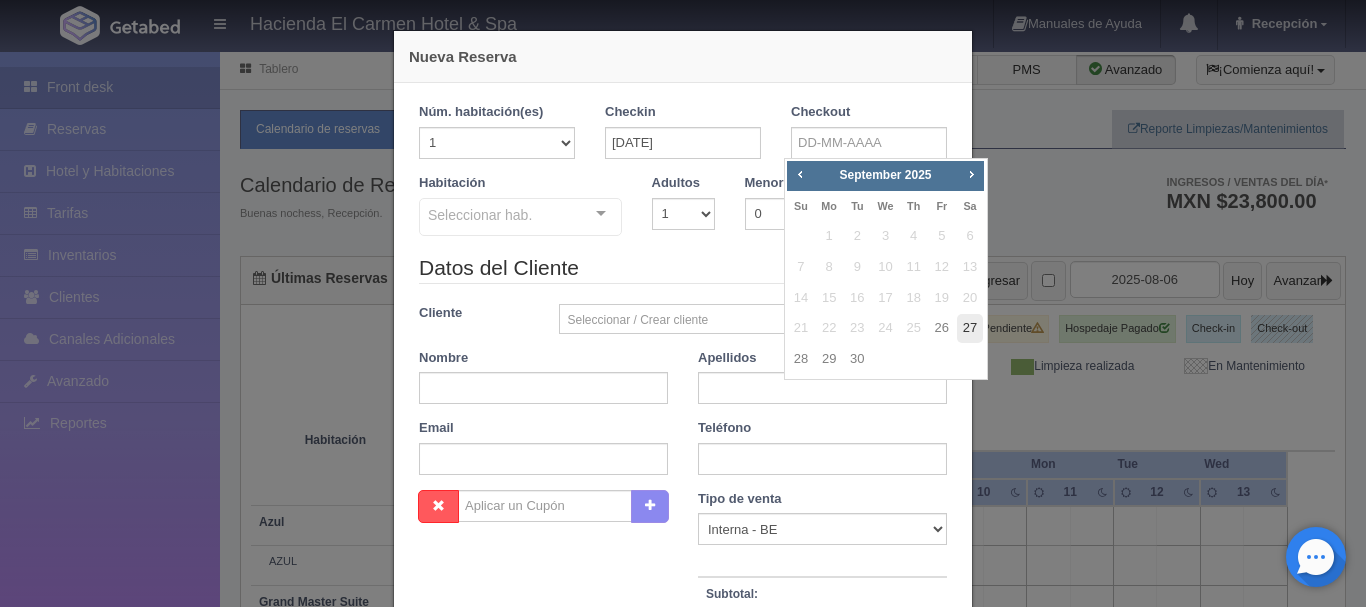 click on "27" at bounding box center [970, 328] 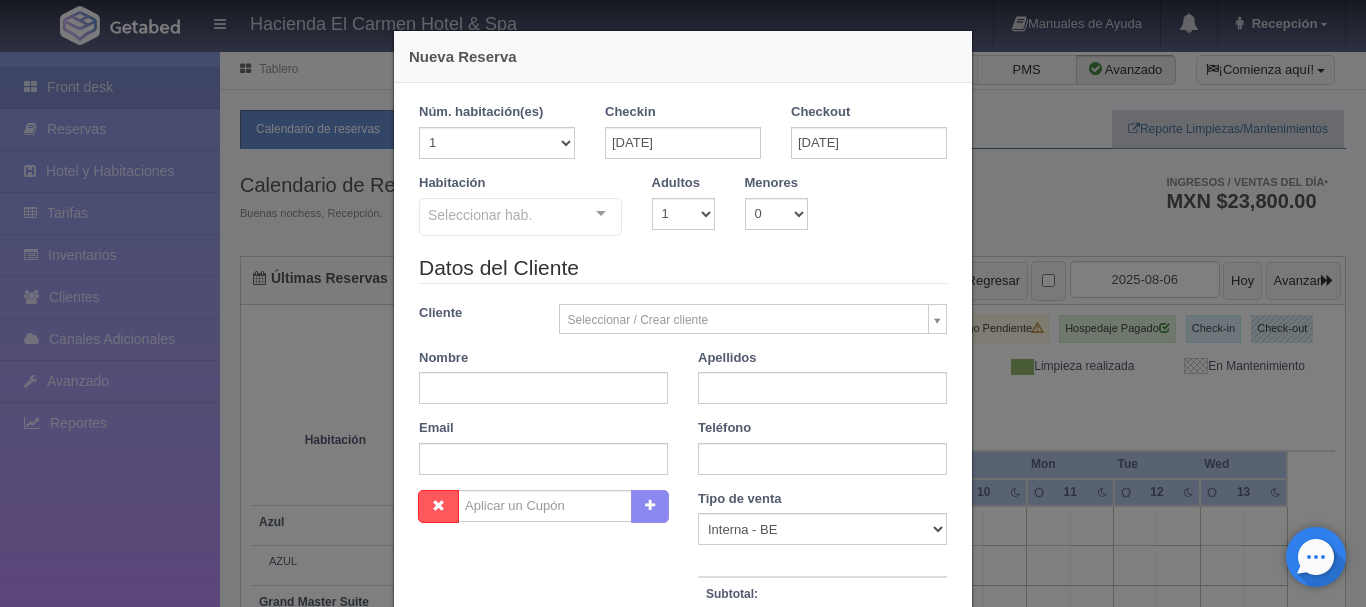 checkbox on "false" 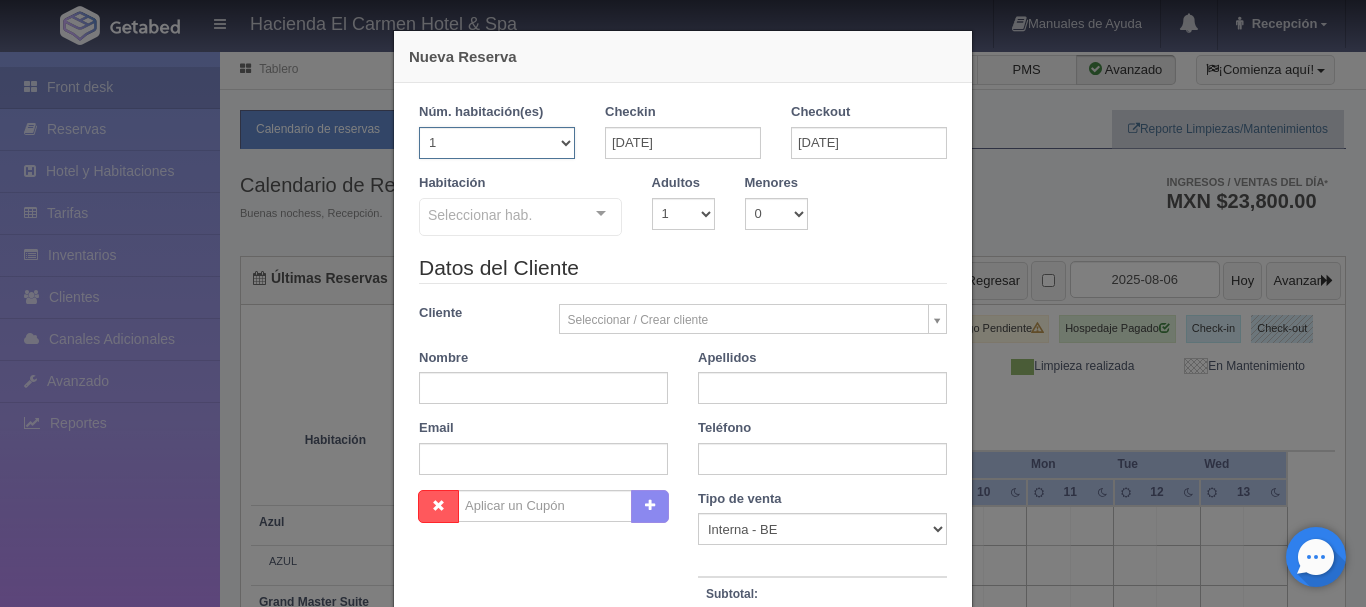 click on "1   2   3   4   5   6   7   8   9   10   11   12   13   14   15   16   17   18   19   20" at bounding box center (497, 143) 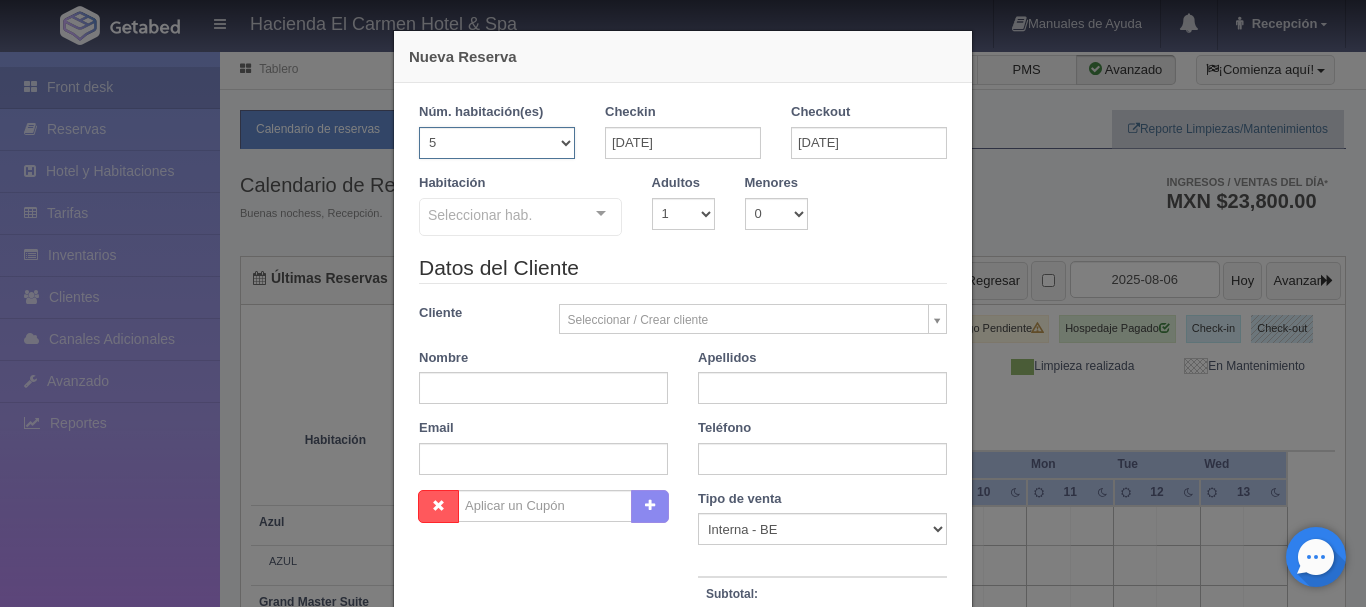 click on "1   2   3   4   5   6   7   8   9   10   11   12   13   14   15   16   17   18   19   20" at bounding box center [497, 143] 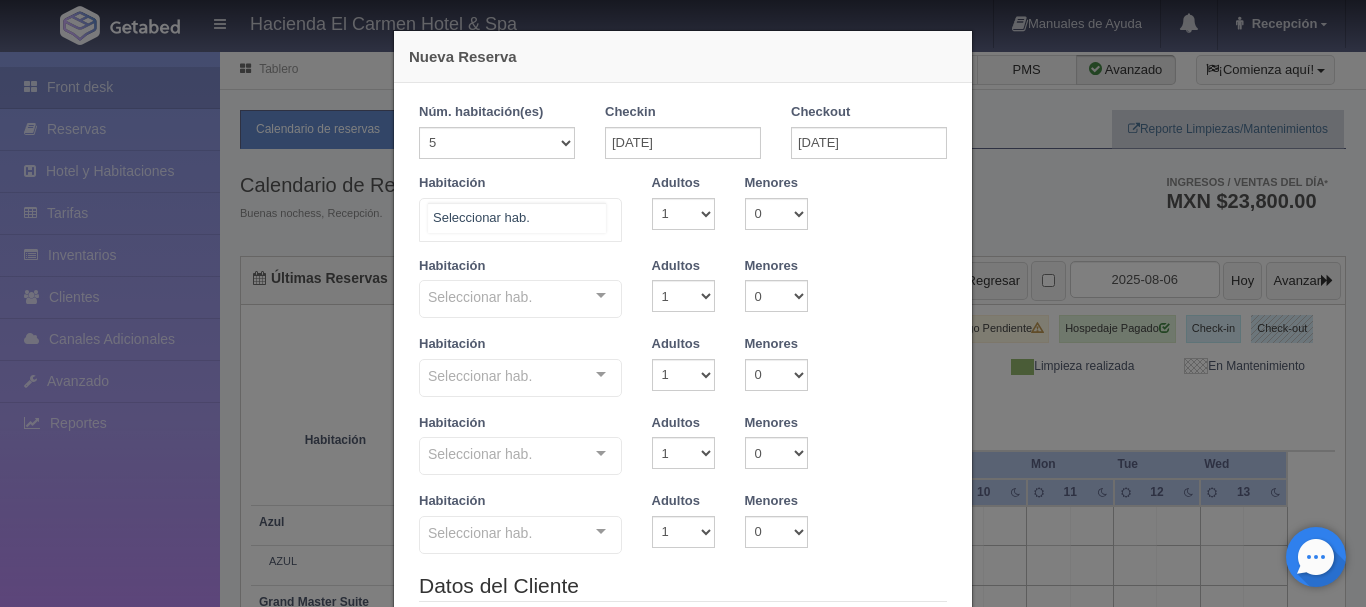 click on "Suite con 2 camas matrimoniales-No apta para menores Suite con 2 camas matrimoniales-No apta para menores - Sin asignar   PAZ   JOSÉ   AMPARO   GENARO   ROSARIO     Master Suite Master Suite - Sin asignar   LAURA   PABLO   MARTHA   BENIGNO   JOAQUÍN   GUADALUPE     Grand Master Suite Grand Master Suite - Sin asignar   PORFIRIO   LA PATRONA     Azul Azul - Sin asignar   AZUL     Taberna Taberna - Sin asignar   TABERNA     Suite con 1 cama King Size Suite con 1 cama King Size - Sin asignar   PEDRO   MANUEL   MARÍA   REFUGIO   SOLEDAD   ÁNGELES   HUMBERTO   NICOLÁS   PRIMITIVO     Suite con 2 Camas matrimoniales, apta para menores Suite con 2 Camas matrimoniales, apta para menores - Sin asignar     No elements found. Consider changing the search query.   List is empty." at bounding box center [520, 220] 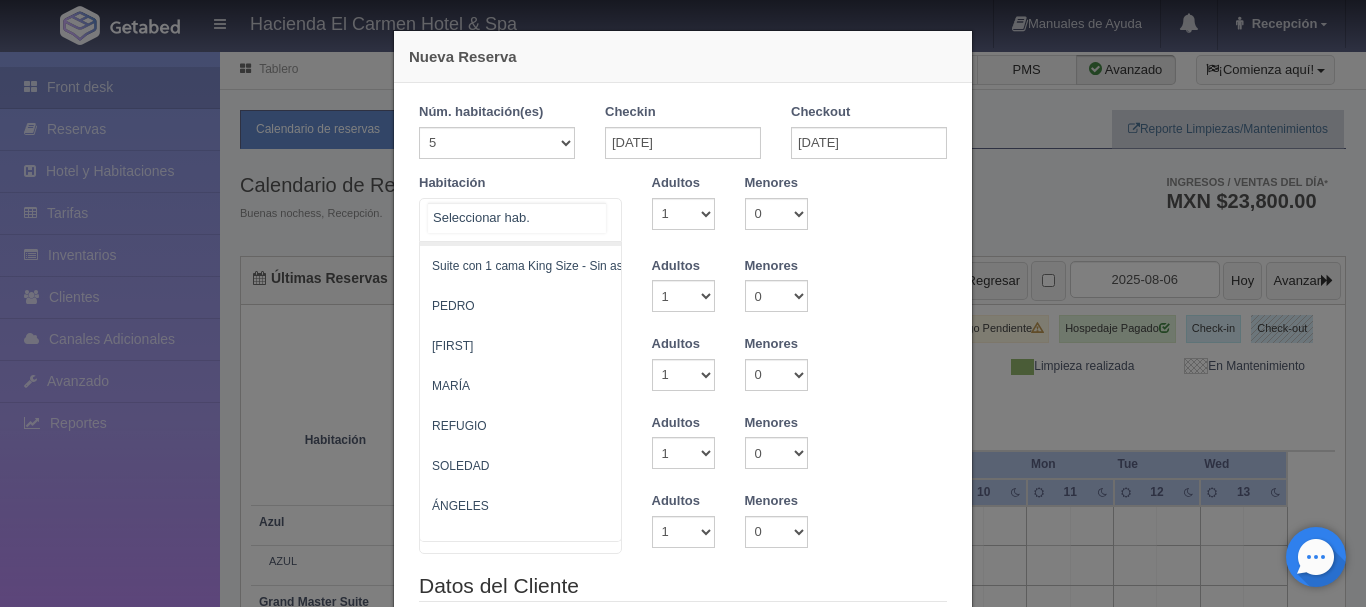 scroll, scrollTop: 1053, scrollLeft: 0, axis: vertical 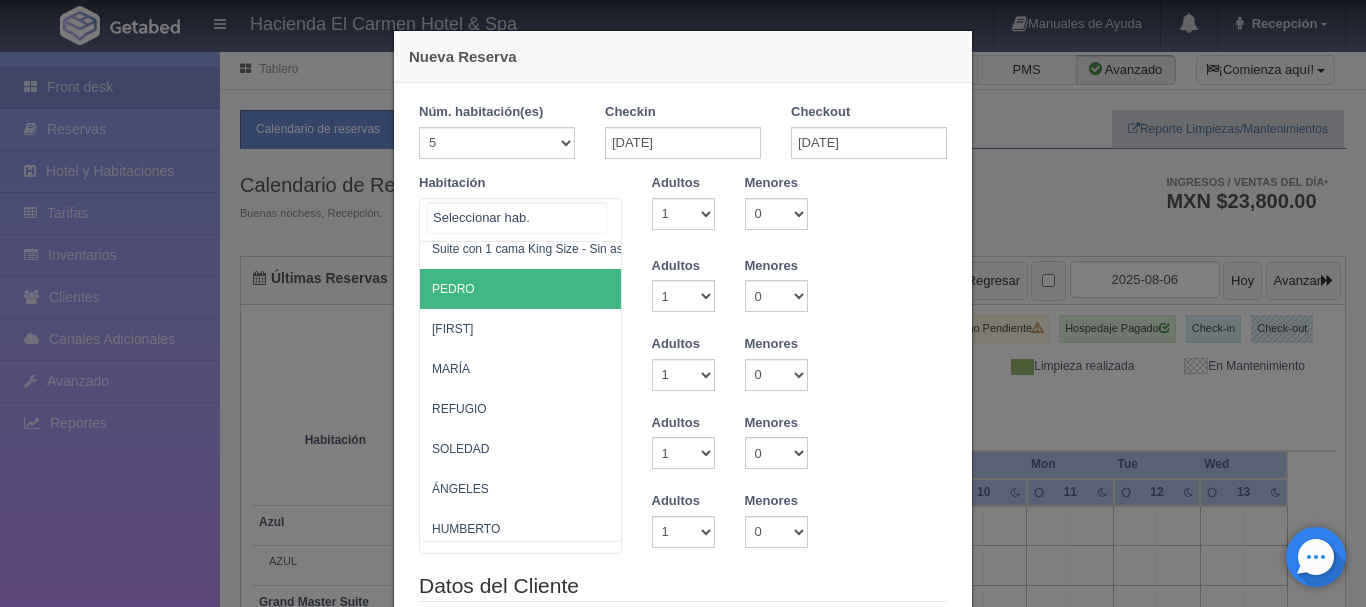 click on "PEDRO" at bounding box center (617, 289) 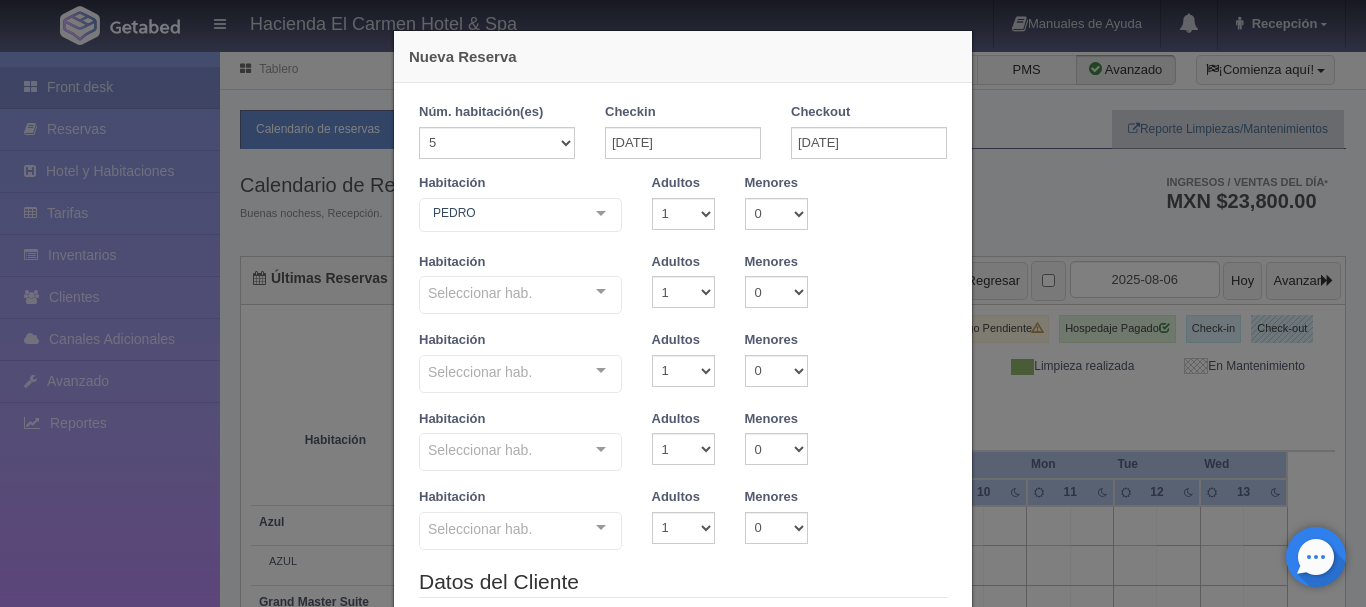checkbox on "false" 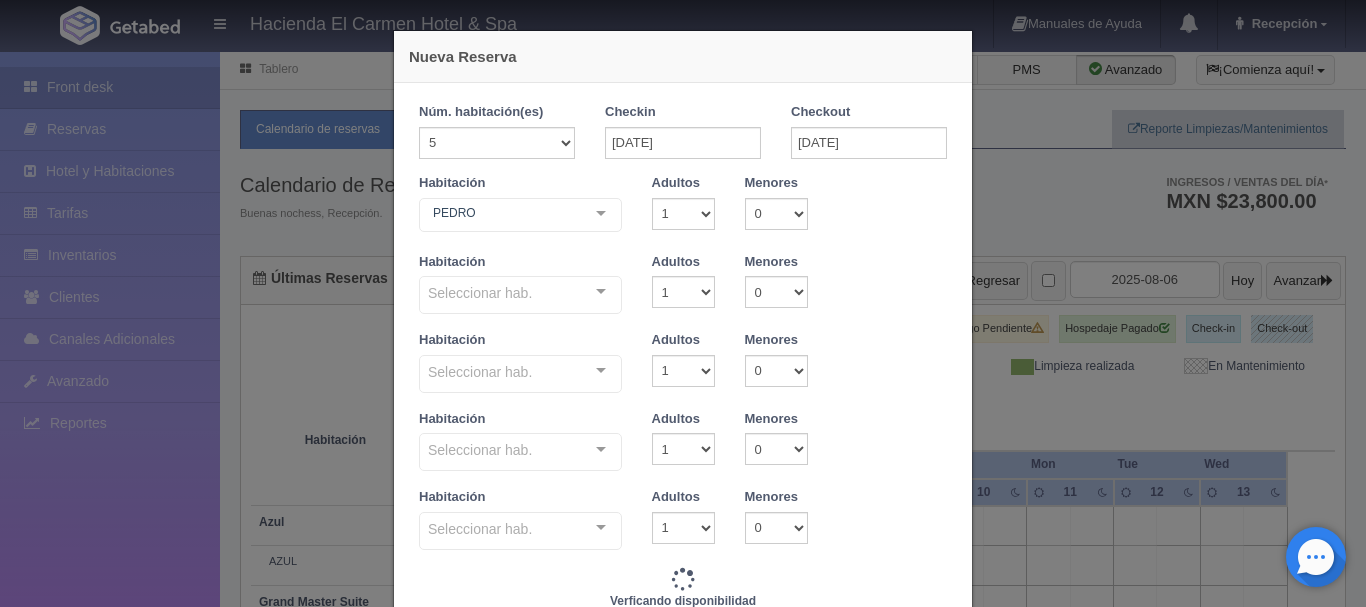click on "Seleccionar hab.
Suite con 1 cama King Size Suite con 1 cama King Size - Sin asignar   PEDRO   MANUEL   MARÍA   REFUGIO   SOLEDAD   ÁNGELES   HUMBERTO   NICOLÁS   PRIMITIVO     No elements found. Consider changing the search query.   List is empty." at bounding box center (520, 296) 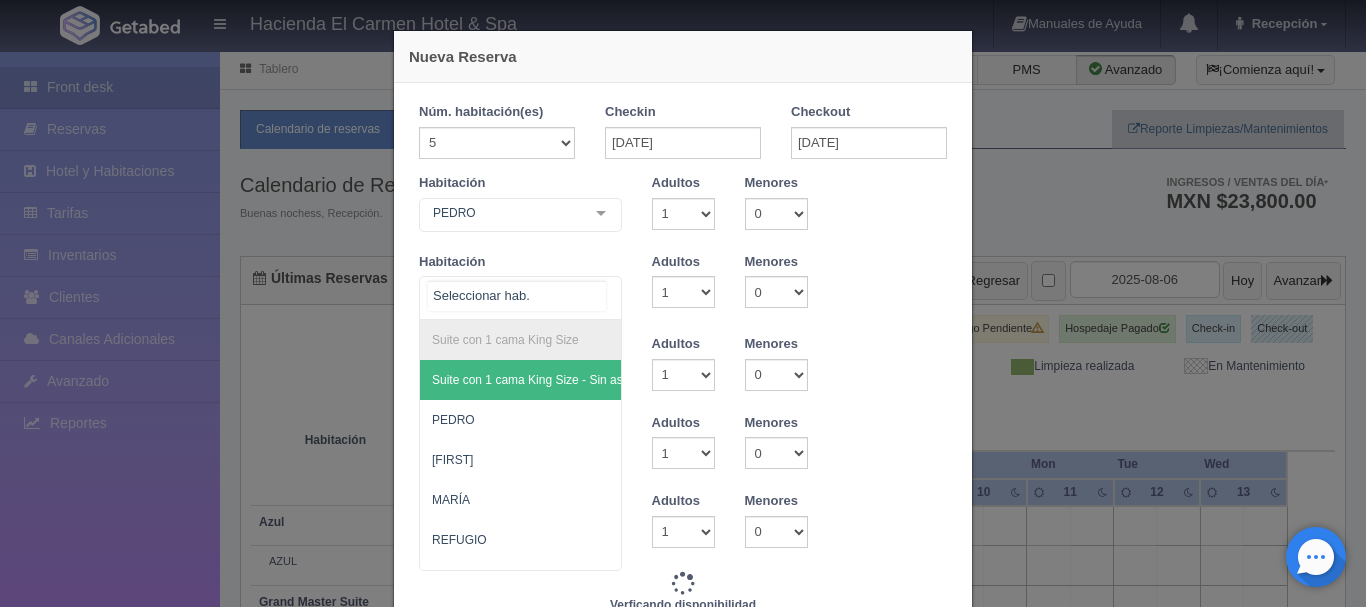 type on "23800.00" 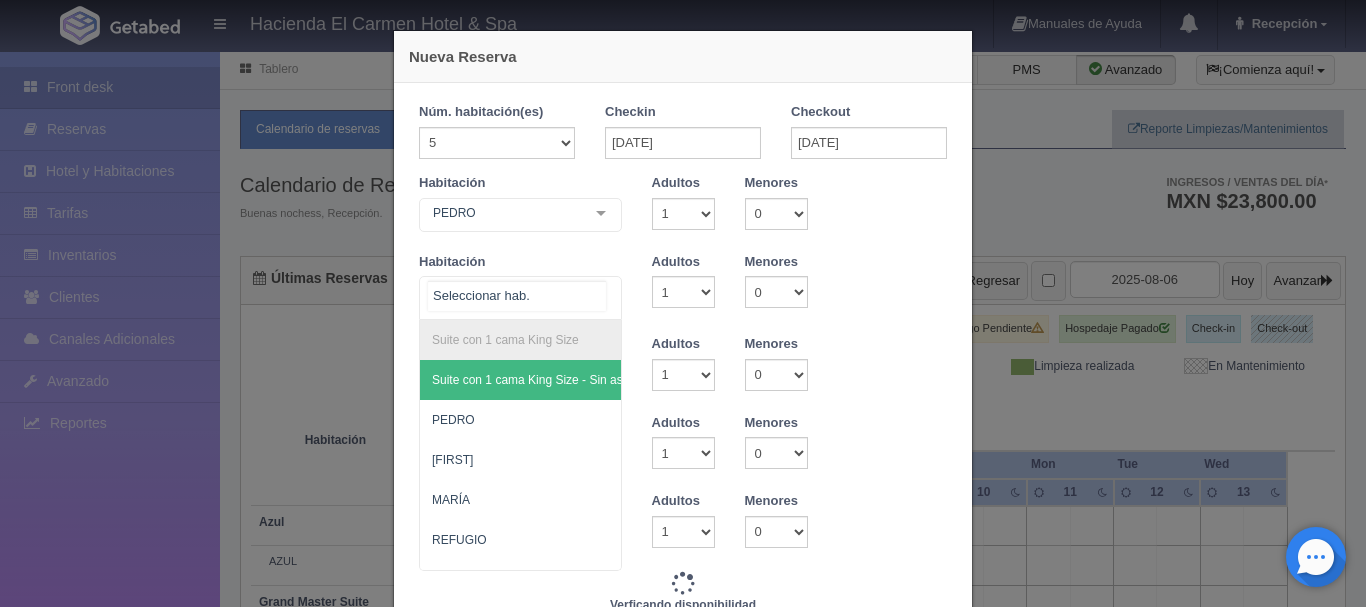 checkbox on "false" 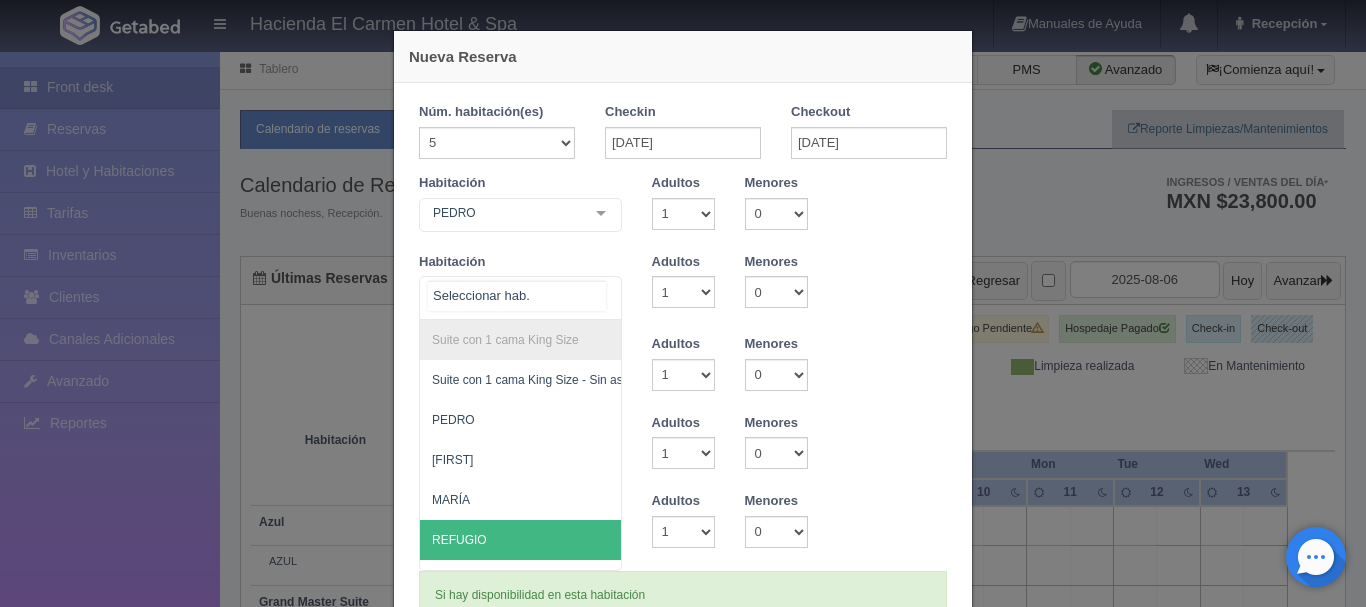 click on "REFUGIO" at bounding box center (540, 540) 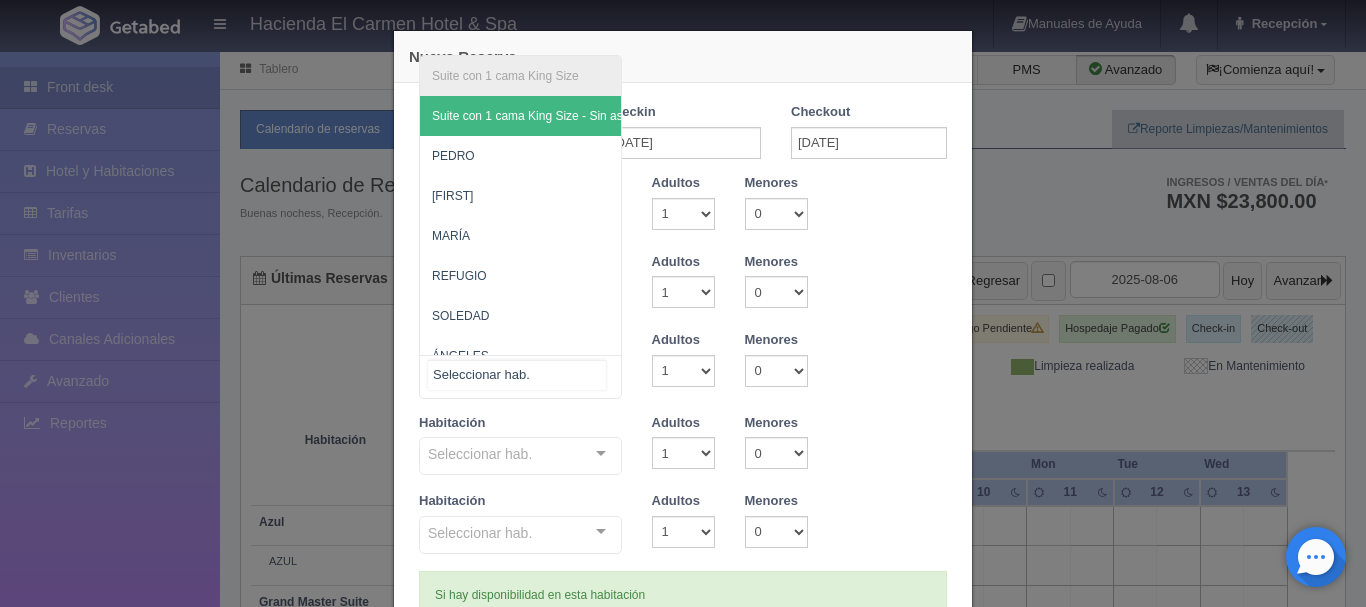 click on "Suite con 1 cama King Size Suite con 1 cama King Size - Sin asignar   PEDRO   MANUEL   MARÍA   REFUGIO   SOLEDAD   ÁNGELES   HUMBERTO   NICOLÁS   PRIMITIVO     No elements found. Consider changing the search query.   List is empty." at bounding box center [520, 377] 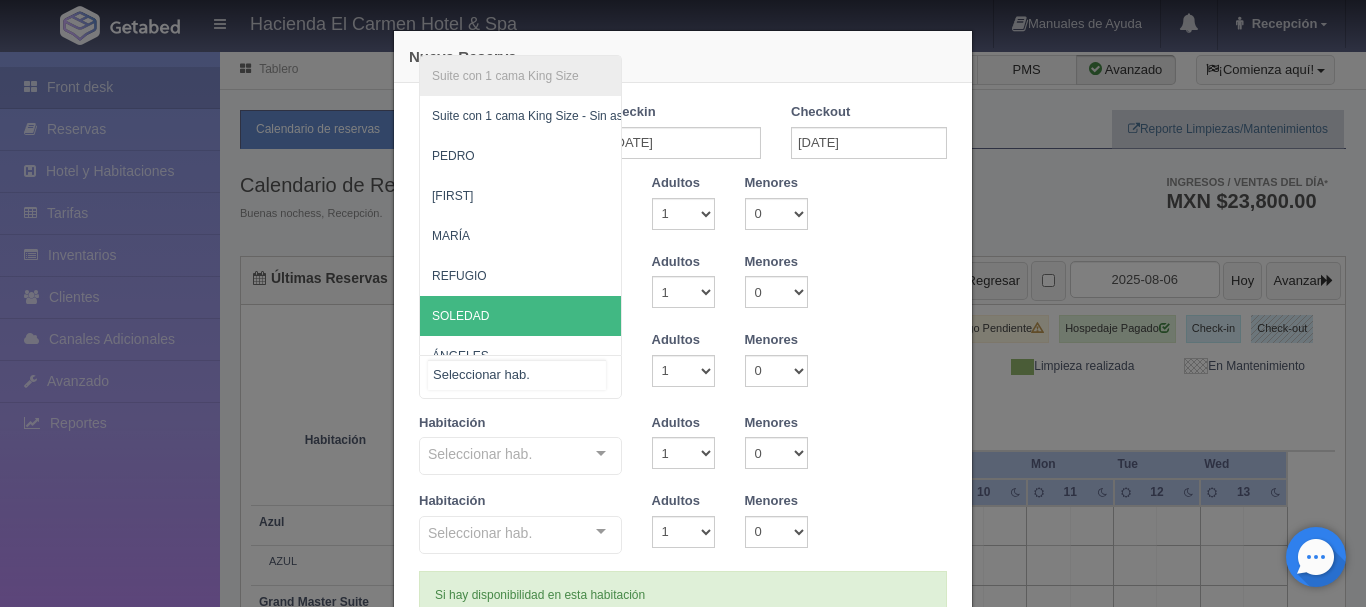 click on "SOLEDAD" at bounding box center [540, 316] 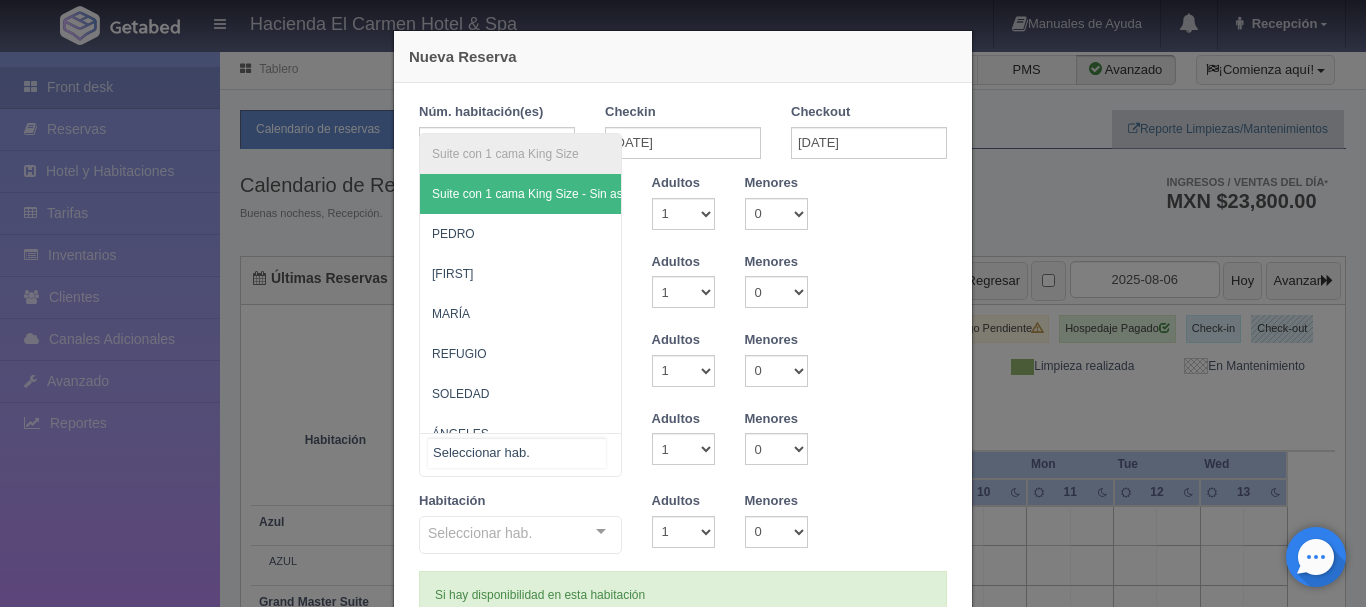 click on "Suite con 1 cama King Size Suite con 1 cama King Size - Sin asignar   PEDRO   MANUEL   MARÍA   REFUGIO   SOLEDAD   ÁNGELES   HUMBERTO   NICOLÁS   PRIMITIVO     No elements found. Consider changing the search query.   List is empty." at bounding box center [520, 455] 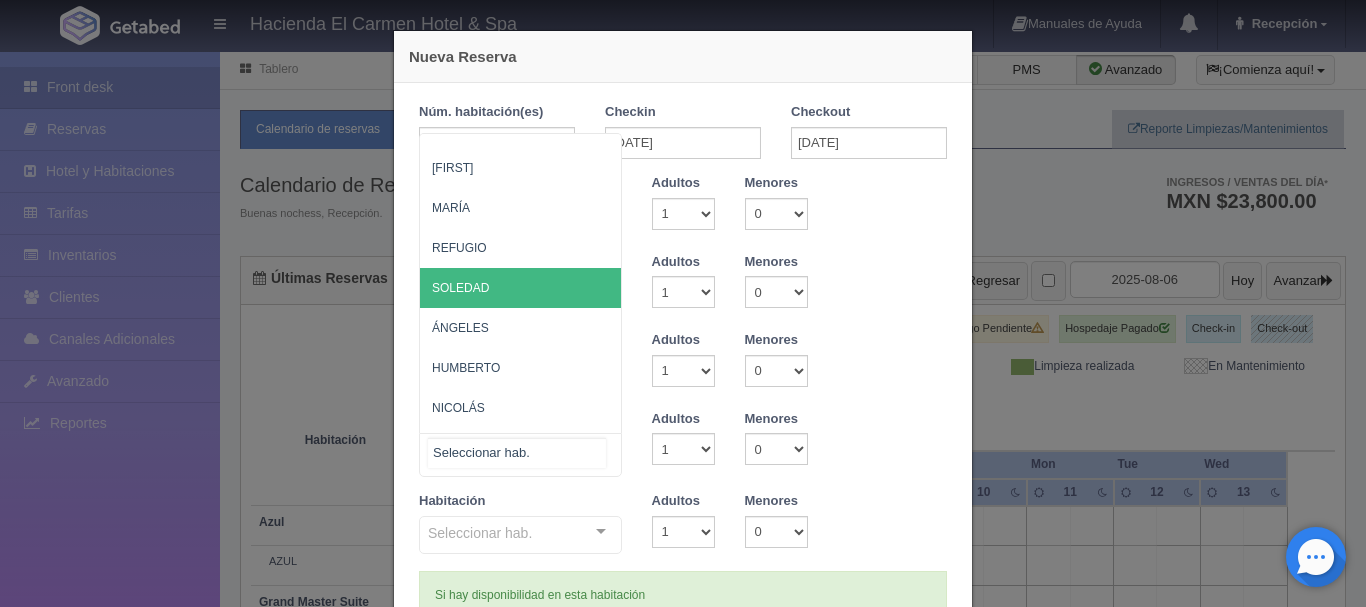 scroll, scrollTop: 120, scrollLeft: 0, axis: vertical 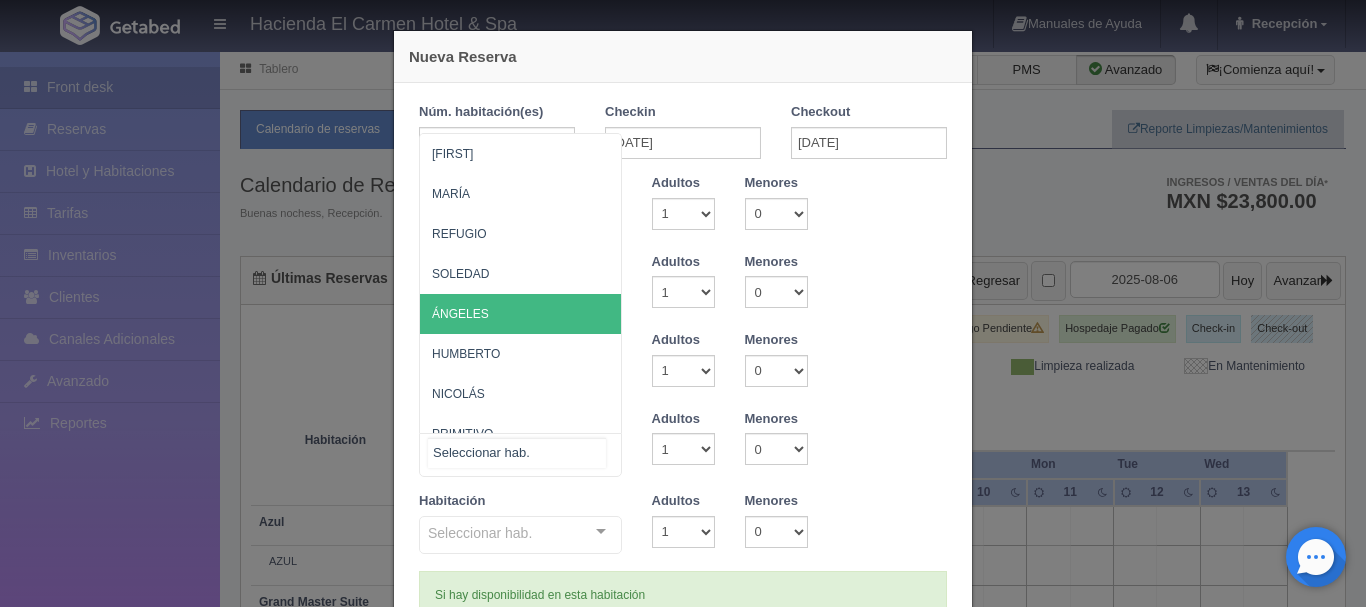 click on "ÁNGELES" at bounding box center [540, 314] 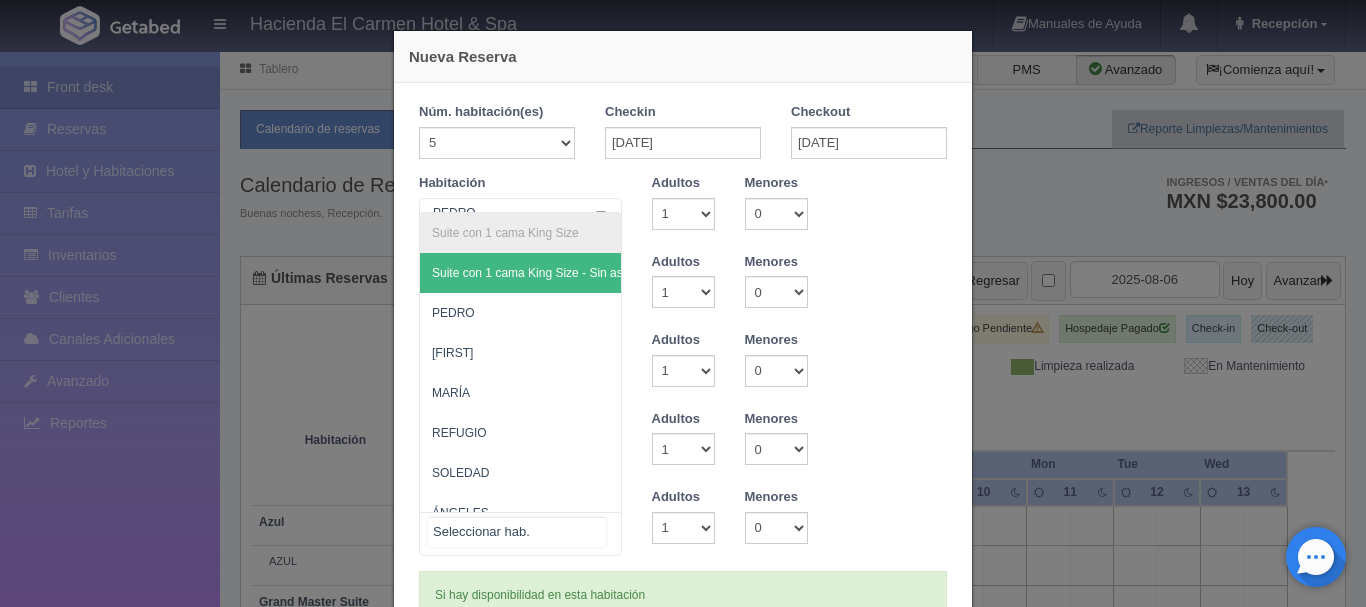 click on "Suite con 1 cama King Size Suite con 1 cama King Size - Sin asignar   PEDRO   MANUEL   MARÍA   REFUGIO   SOLEDAD   ÁNGELES   HUMBERTO   NICOLÁS   PRIMITIVO     No elements found. Consider changing the search query.   List is empty." at bounding box center [520, 534] 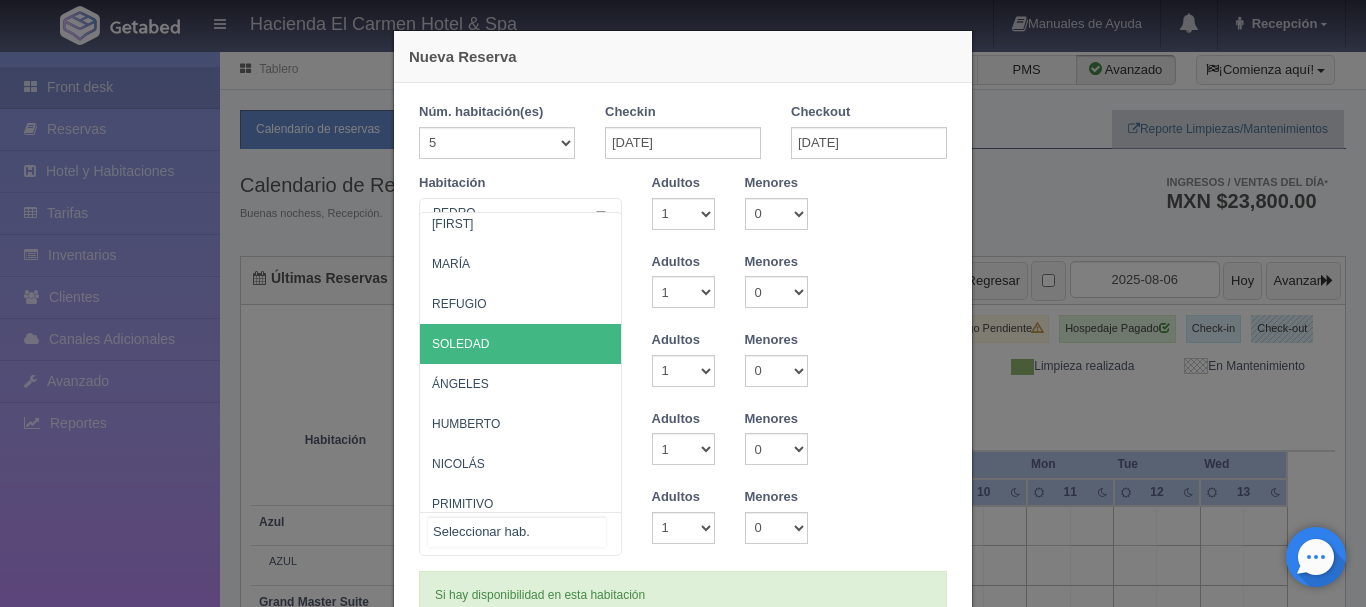 scroll, scrollTop: 156, scrollLeft: 0, axis: vertical 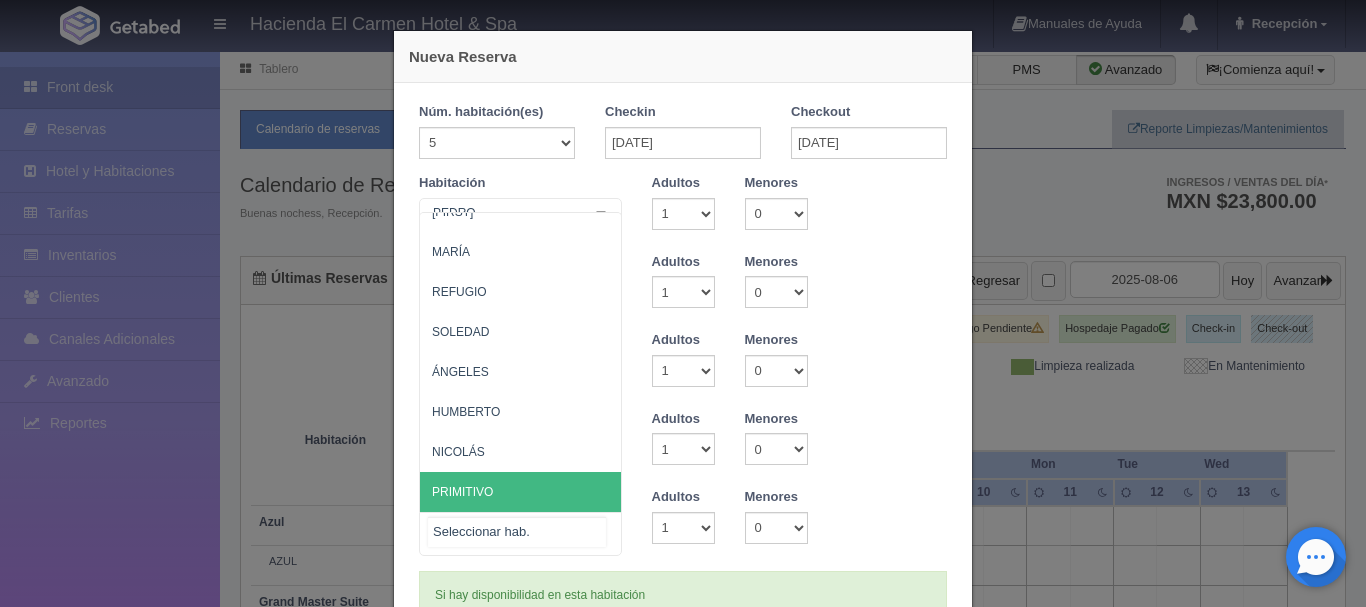click on "PRIMITIVO" at bounding box center [540, 492] 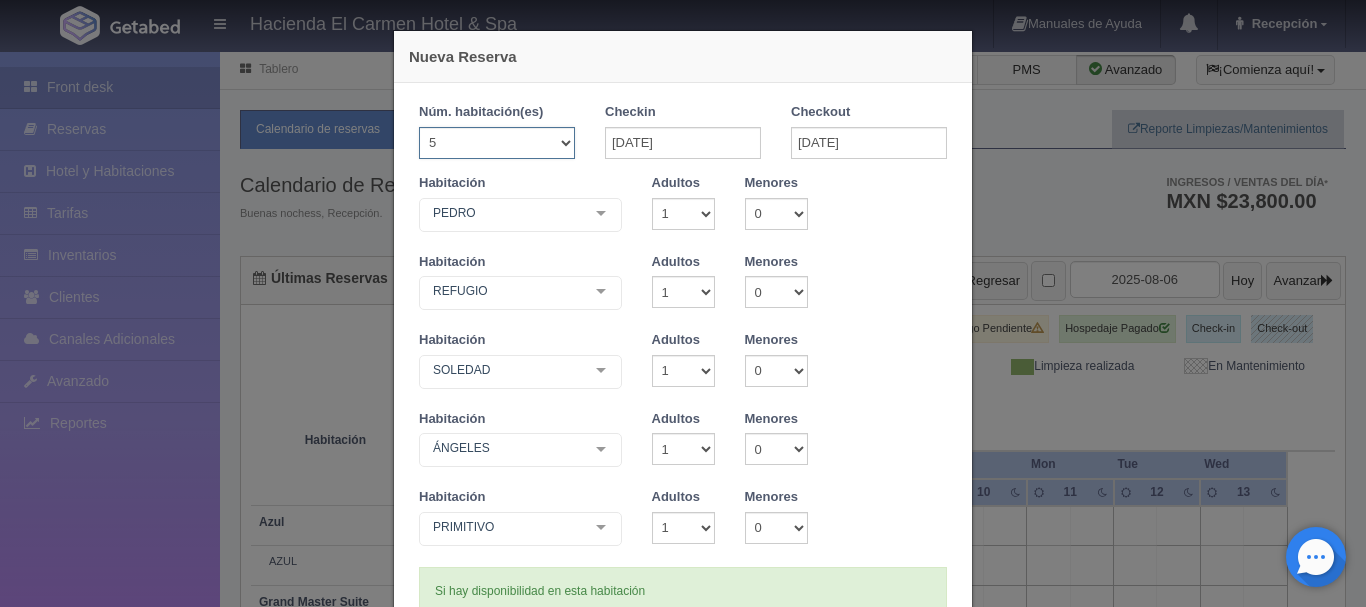 click on "1   2   3   4   5   6   7   8   9   10   11   12   13   14   15   16   17   18   19   20" at bounding box center (497, 143) 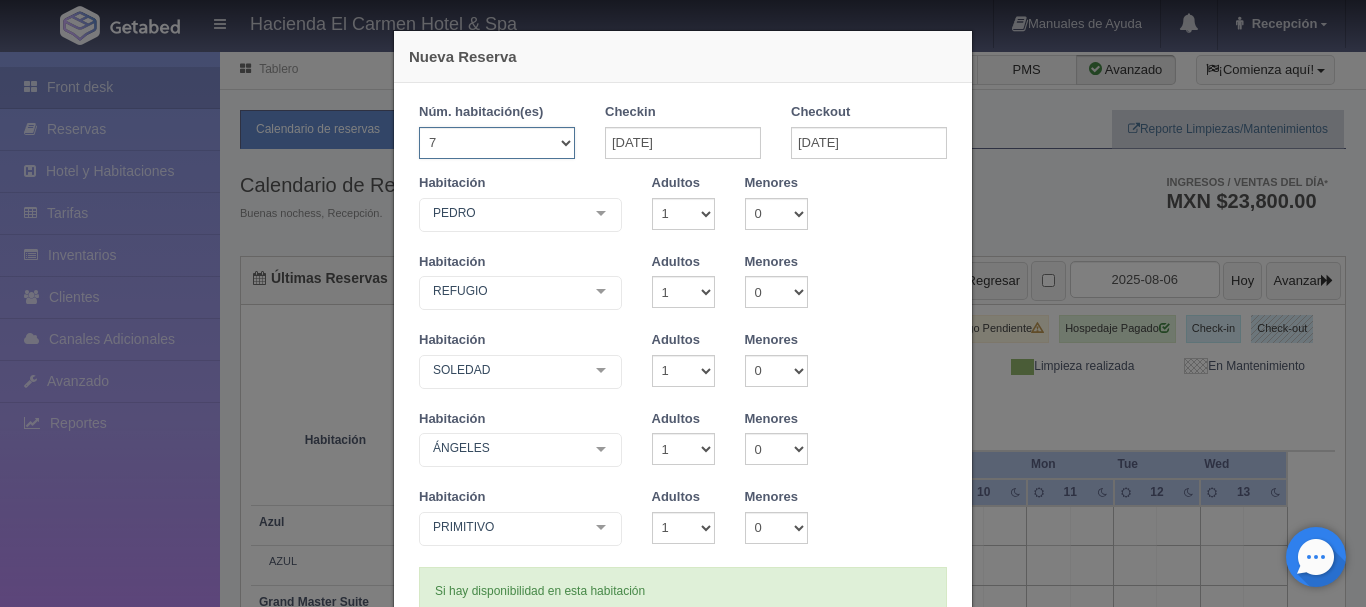 click on "1   2   3   4   5   6   7   8   9   10   11   12   13   14   15   16   17   18   19   20" at bounding box center (497, 143) 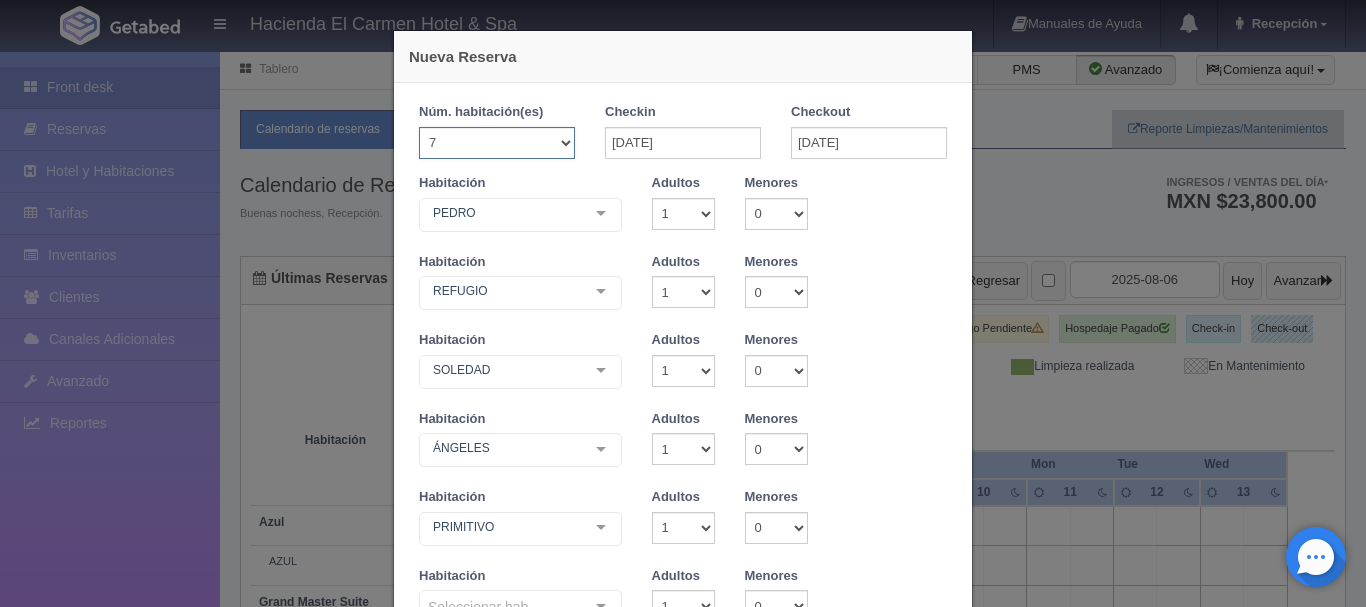 type 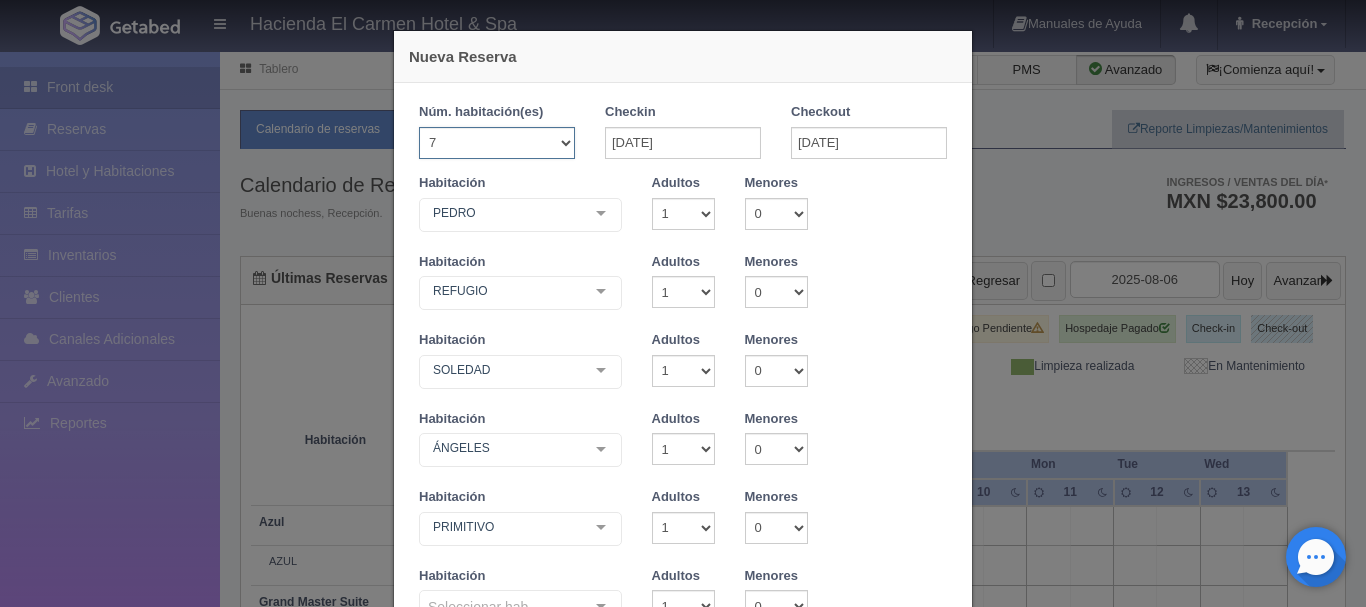 type on "33320.00" 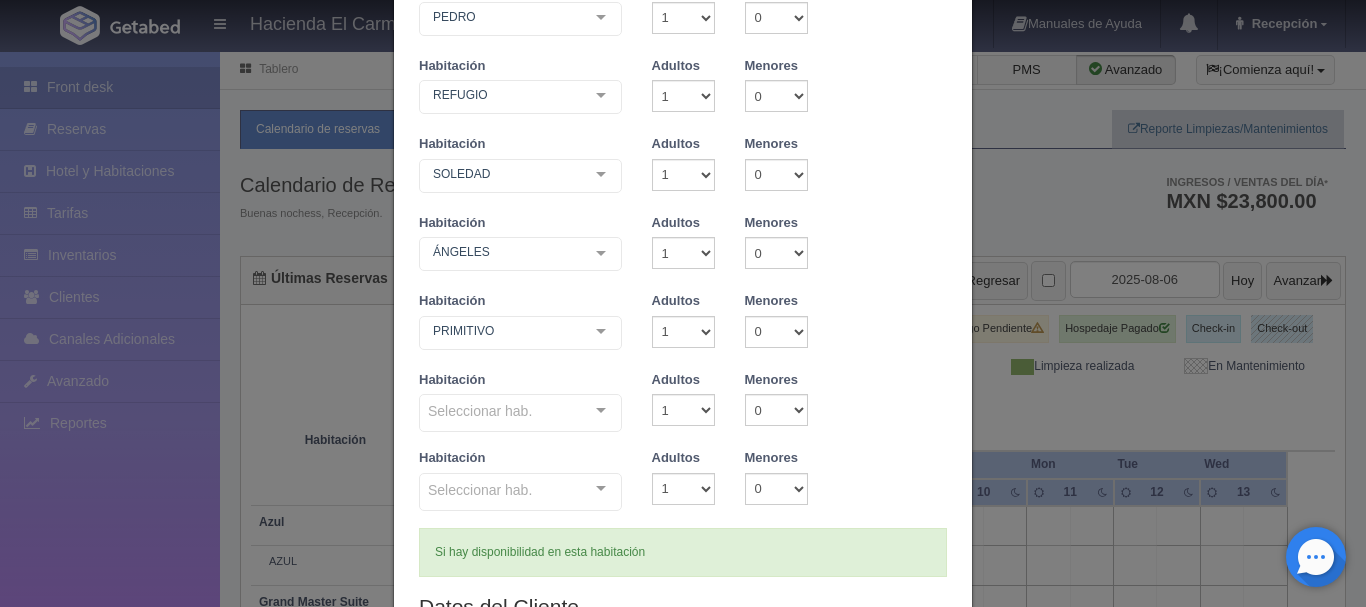 scroll, scrollTop: 214, scrollLeft: 0, axis: vertical 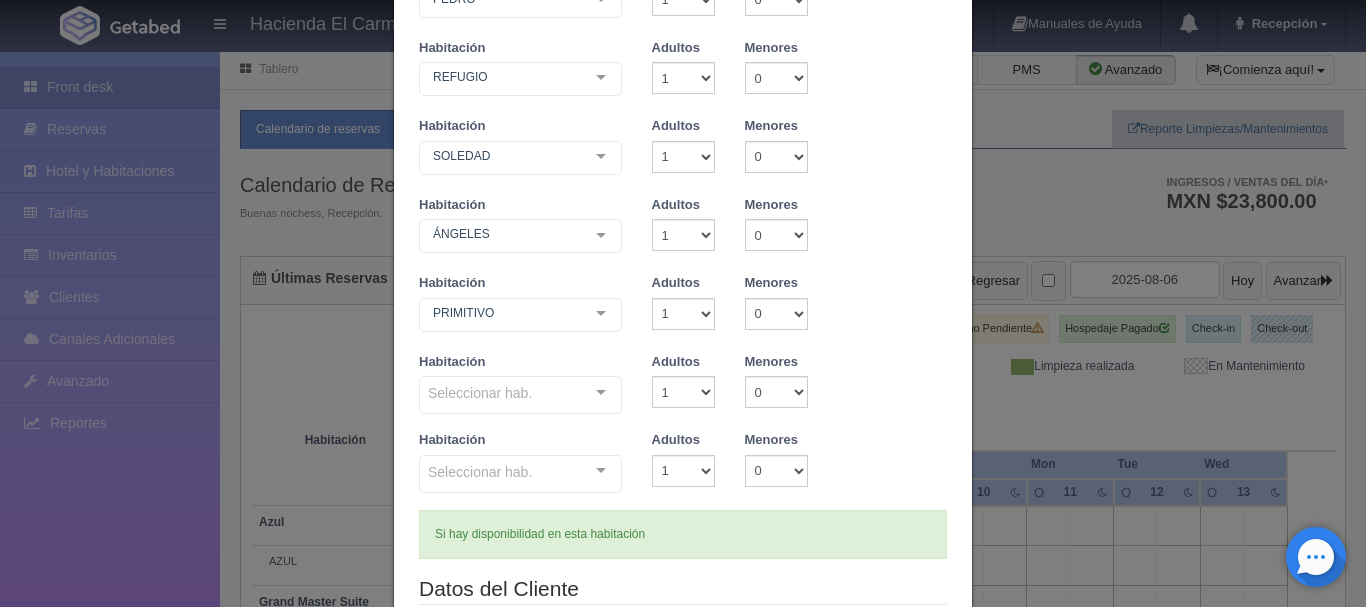click on "Seleccionar hab.
Suite con 1 cama King Size Suite con 1 cama King Size - Sin asignar   PEDRO   MANUEL   MARÍA   REFUGIO   SOLEDAD   ÁNGELES   HUMBERTO   NICOLÁS   PRIMITIVO     No elements found. Consider changing the search query.   List is empty." at bounding box center (520, 396) 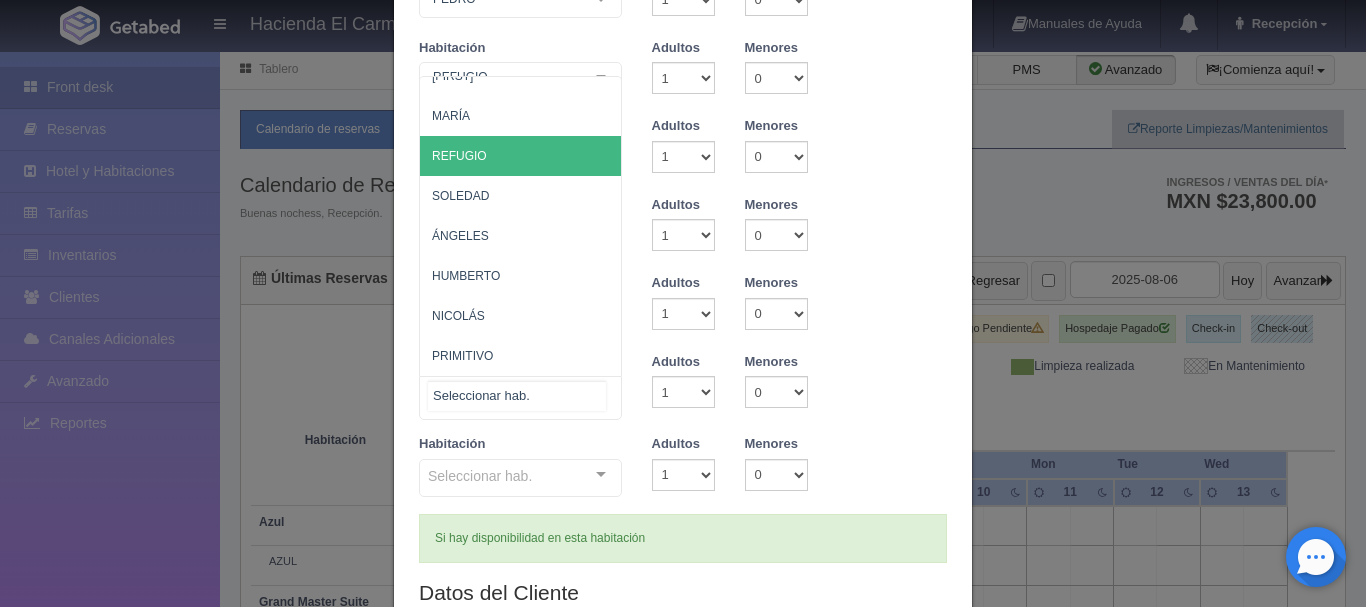 scroll, scrollTop: 156, scrollLeft: 0, axis: vertical 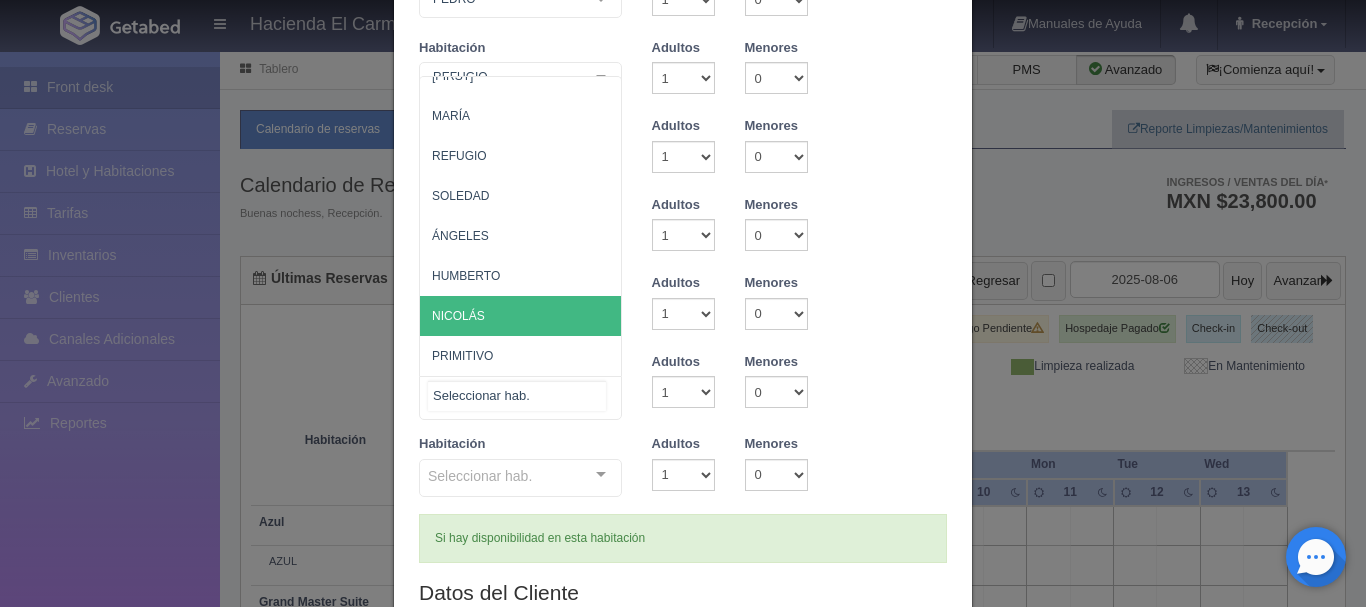 click on "NICOLÁS" at bounding box center (540, 316) 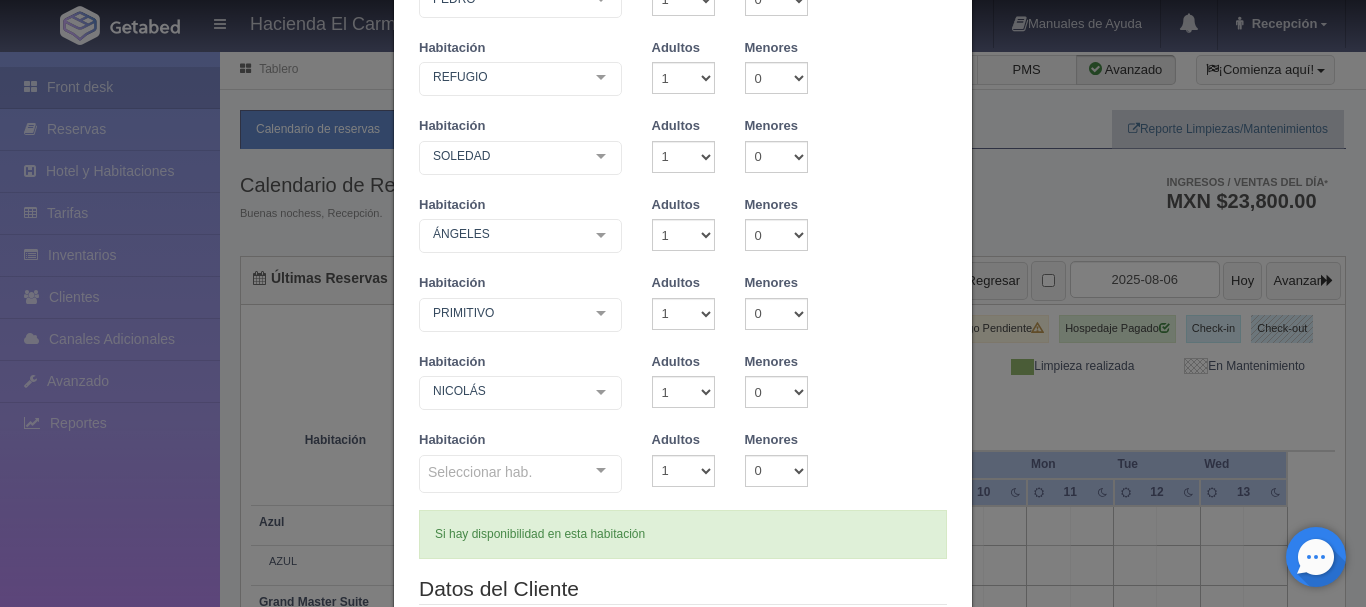 click on "Seleccionar hab.
Suite con 1 cama King Size Suite con 1 cama King Size - Sin asignar   PEDRO   MANUEL   MARÍA   REFUGIO   SOLEDAD   ÁNGELES   HUMBERTO   NICOLÁS   PRIMITIVO     No elements found. Consider changing the search query.   List is empty." at bounding box center [520, 475] 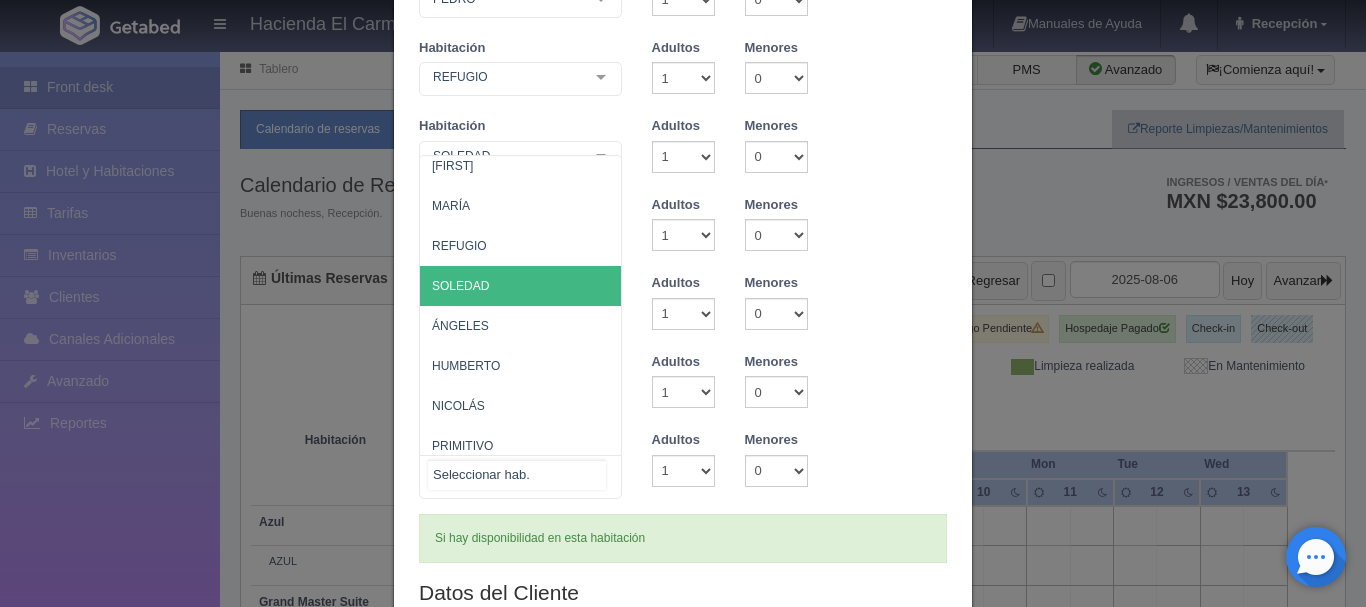 scroll, scrollTop: 156, scrollLeft: 0, axis: vertical 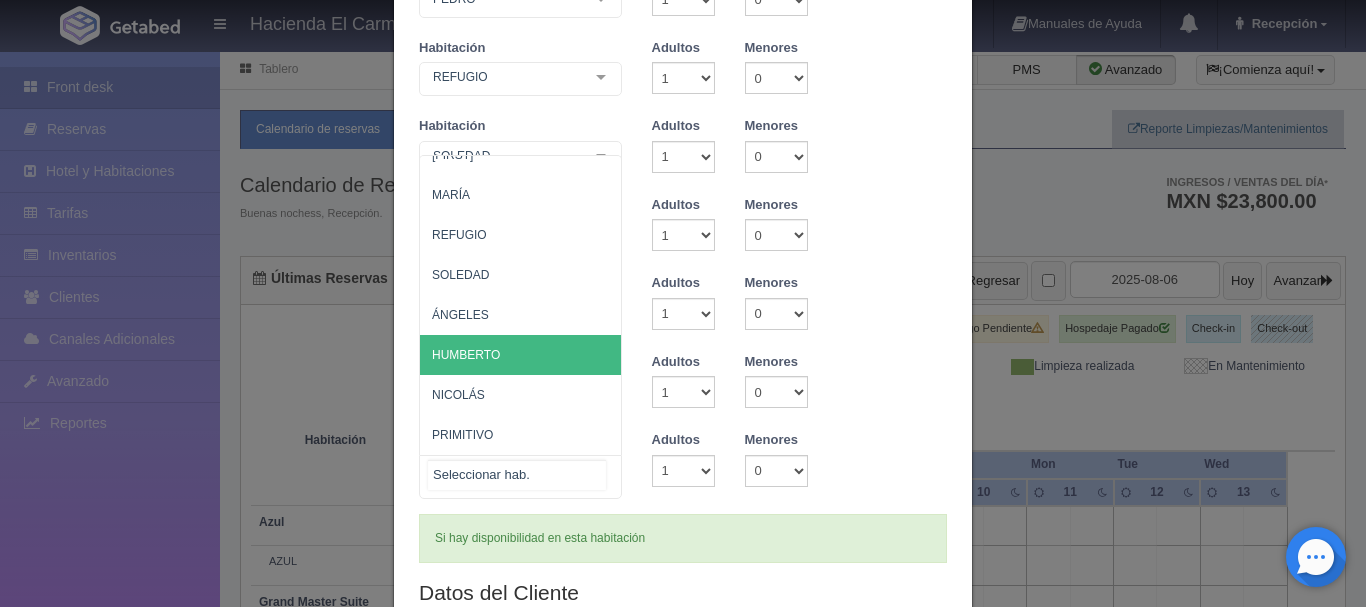 click on "HUMBERTO" at bounding box center (540, 355) 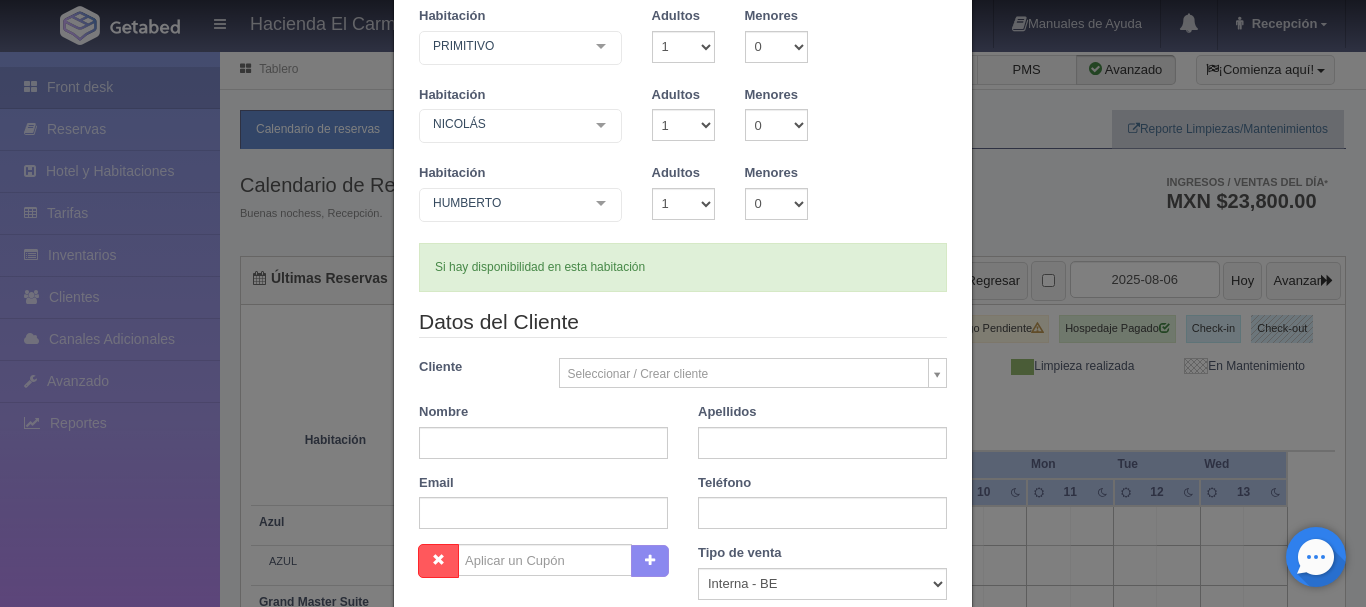 scroll, scrollTop: 588, scrollLeft: 0, axis: vertical 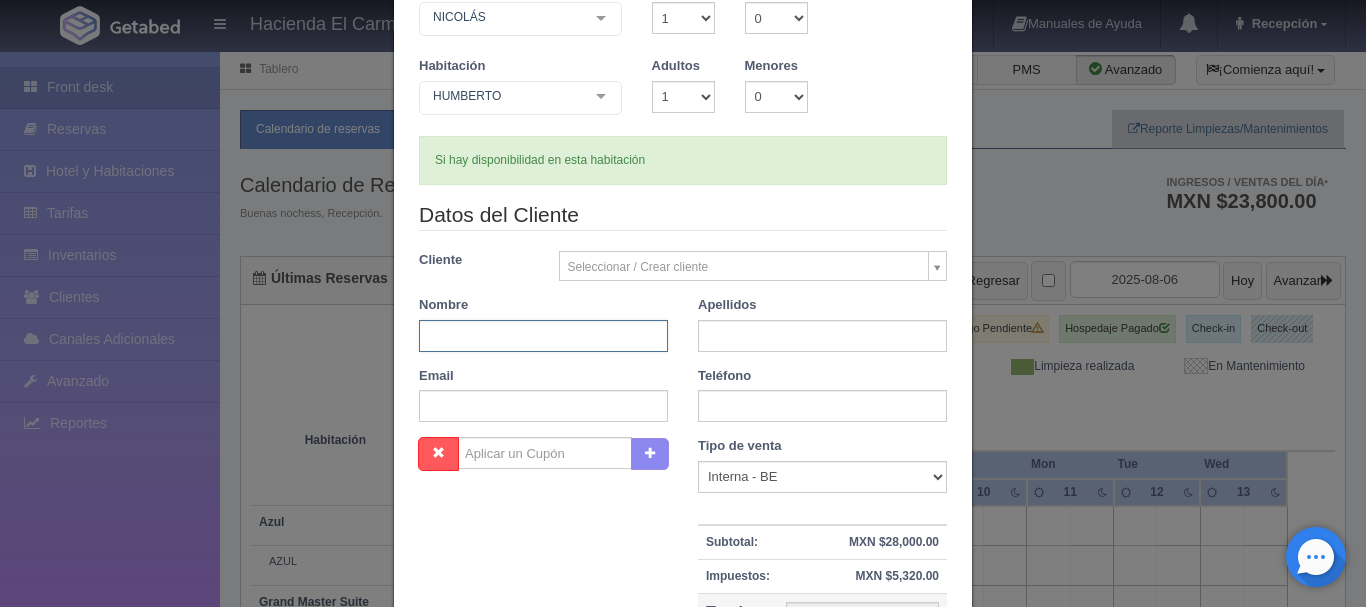 click at bounding box center [543, 336] 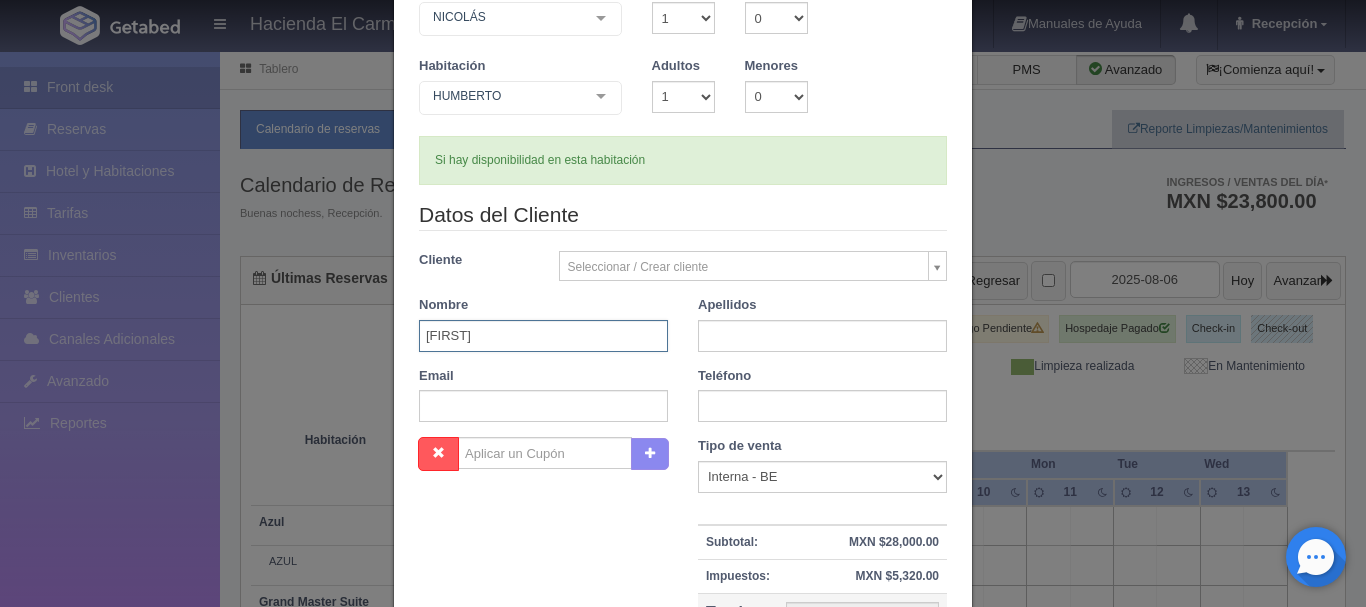 type on "SERGIO" 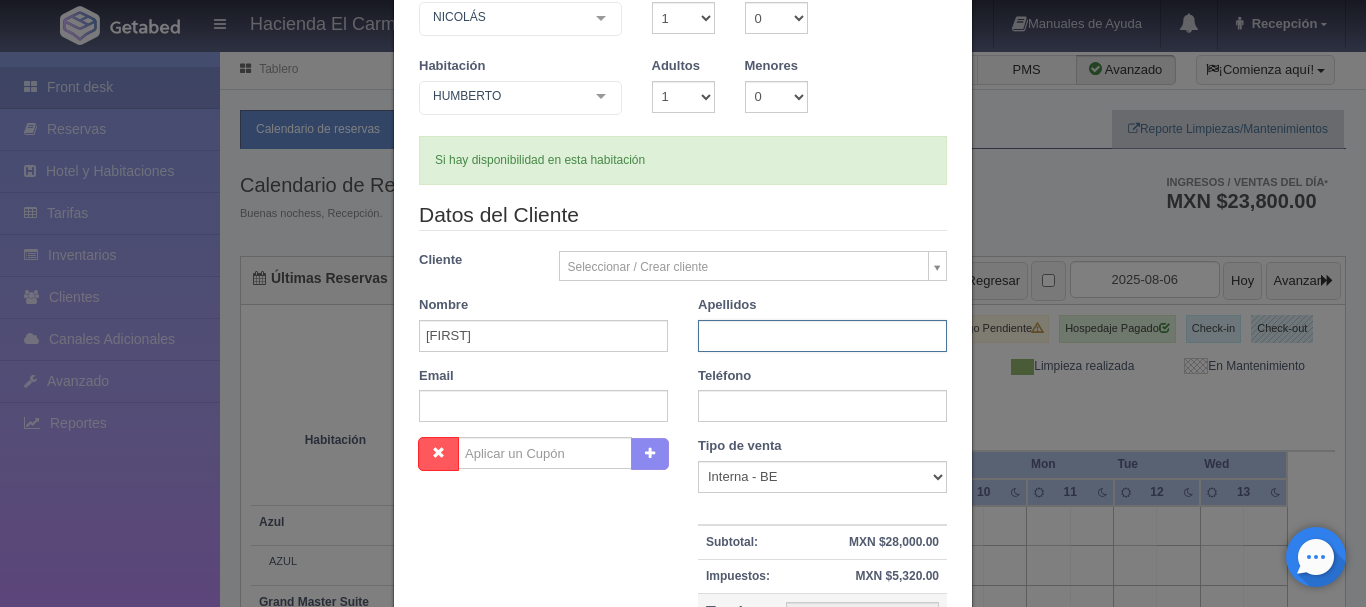 click at bounding box center (822, 336) 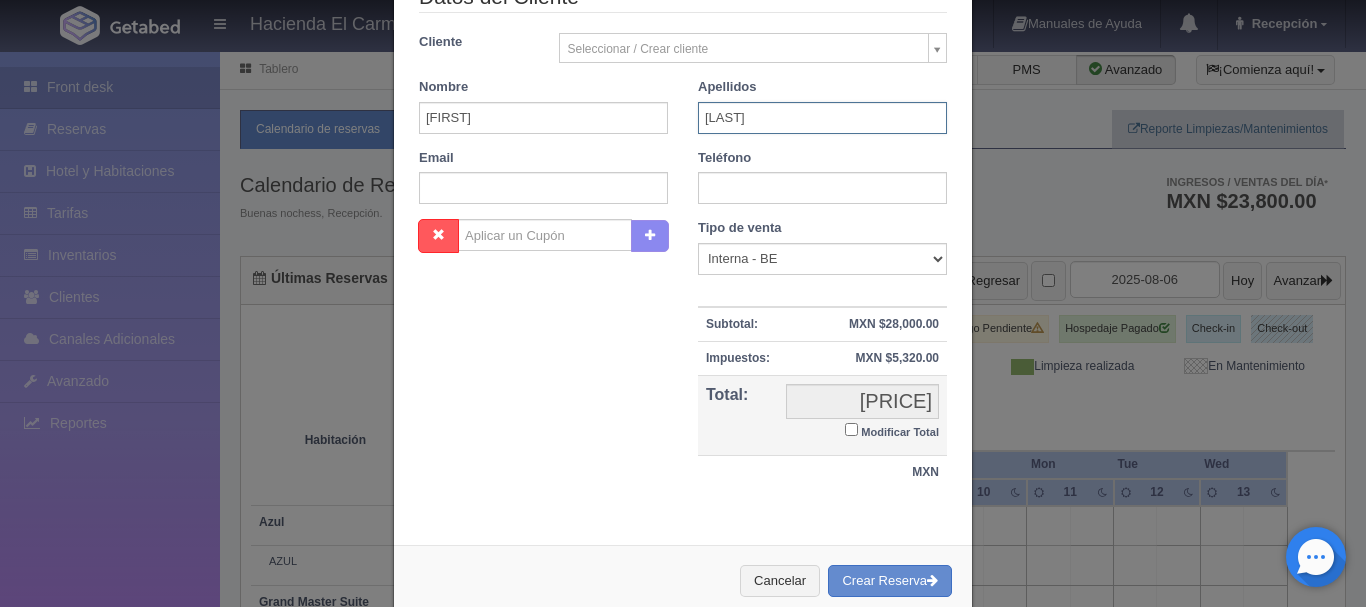 scroll, scrollTop: 847, scrollLeft: 0, axis: vertical 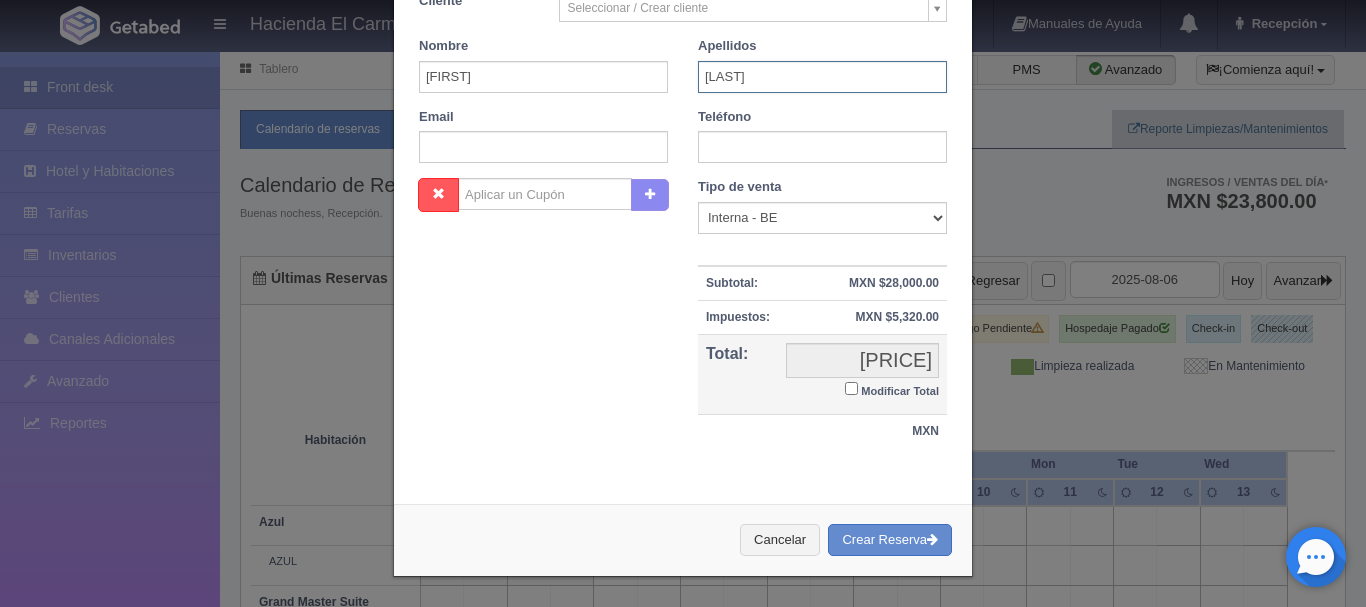 type on "MENDOZA" 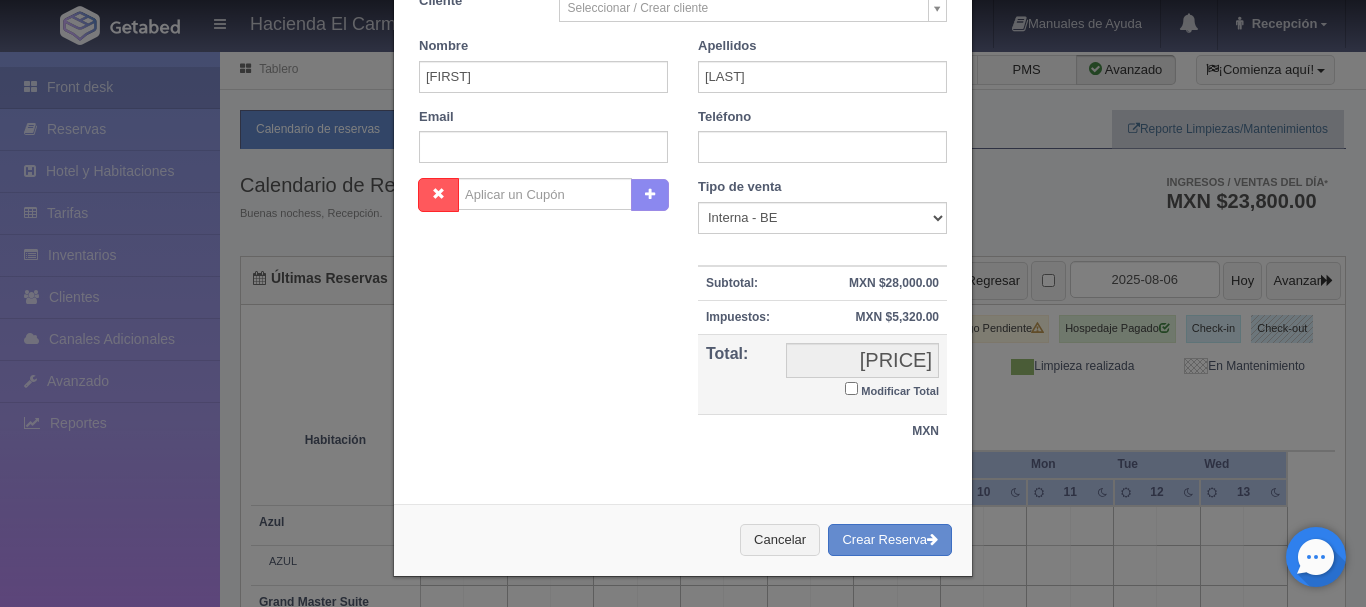 click on "Nombre Cupón :
Descuentos :    Tipo de venta   Correo Electronico   Interna - BE   Llamada   OTA Externa   Otro   WALK IN     Subtotal:   MXN $28,000.00   Descuento:     Impuestos:   MXN $5,320.00   Total:   33320.00   33320.00     Modificar Total   MXN" at bounding box center [683, 323] 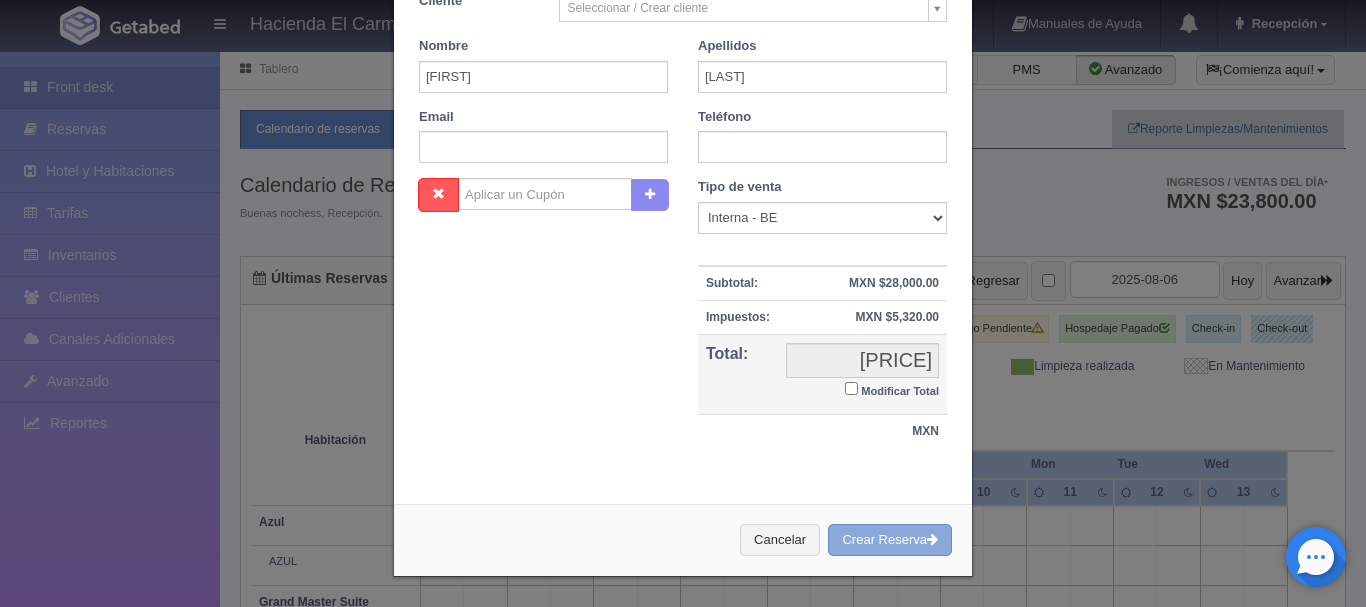 click on "Crear Reserva" at bounding box center (890, 540) 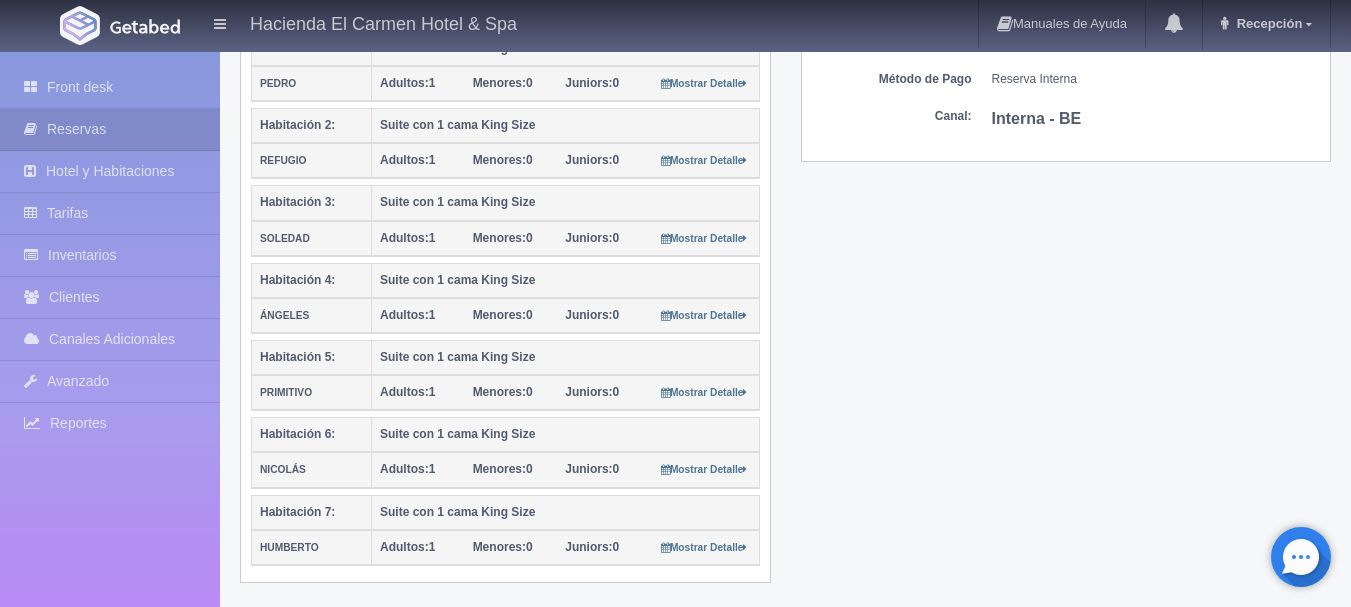 scroll, scrollTop: 520, scrollLeft: 0, axis: vertical 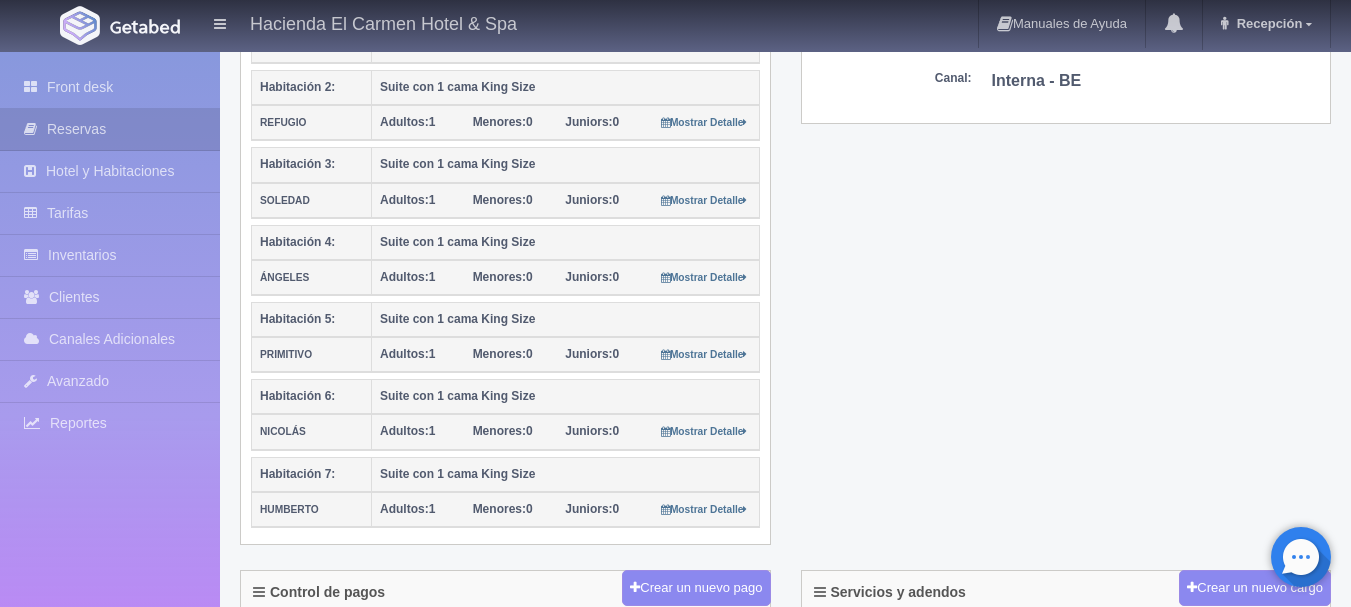 click on "Detalle General   Núm. reserva interna         Núm de reserva   270892   Referencia de pago   b6e847f27b7ecc0426936edae5e8704f23c63b42   Creada   05-08-25 10:44 pm   Núm. Habitación         Fecha Llegada   26-09-2025   Fecha Salida   27-09-2025   Núm Noches   1   Habitación 1:
Suite con 1 cama King Size                                   PEDRO   Adultos:  1    Menores:  0    Juniors:  0
Mostrar Detalle    Fecha   Promoción   Tarifa
Vie                                         26, Sep 25                                          MXN $4,760.00
* Este calendario no incluye productos o servicios adicionales
Habitación 2:
Suite con 1 cama King Size                                   REFUGIO   Adultos:  1    Menores:  0    Juniors:  0      Fecha   Promoción" at bounding box center (785, 111) 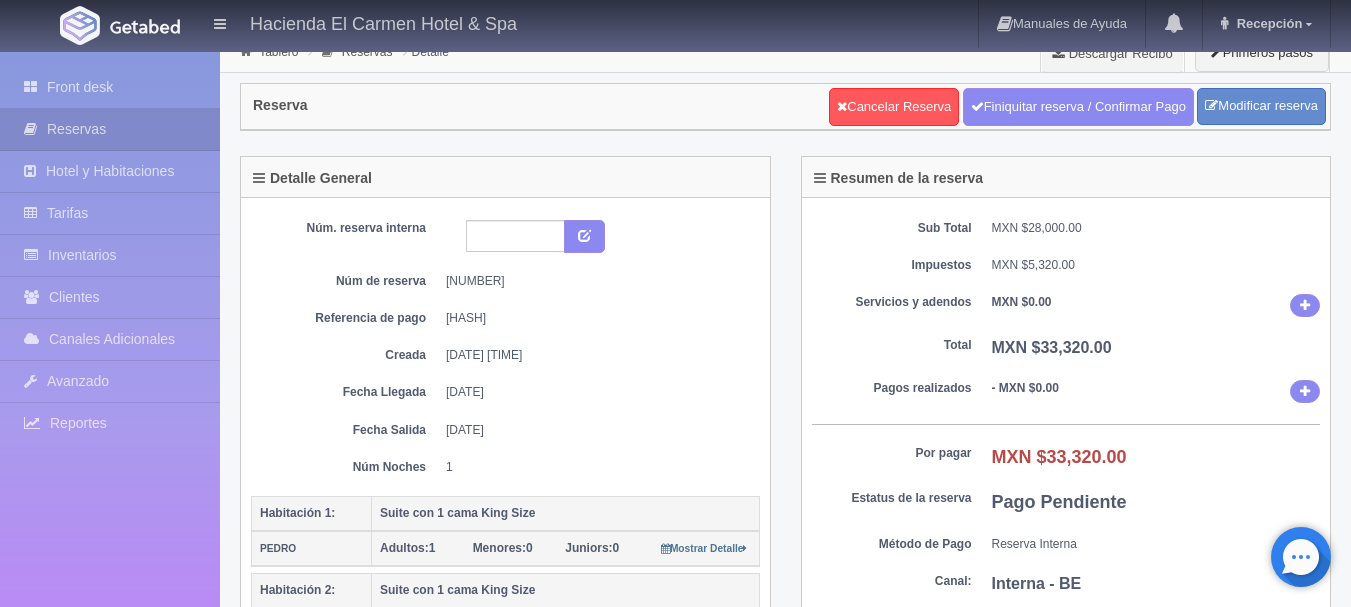 scroll, scrollTop: 3, scrollLeft: 0, axis: vertical 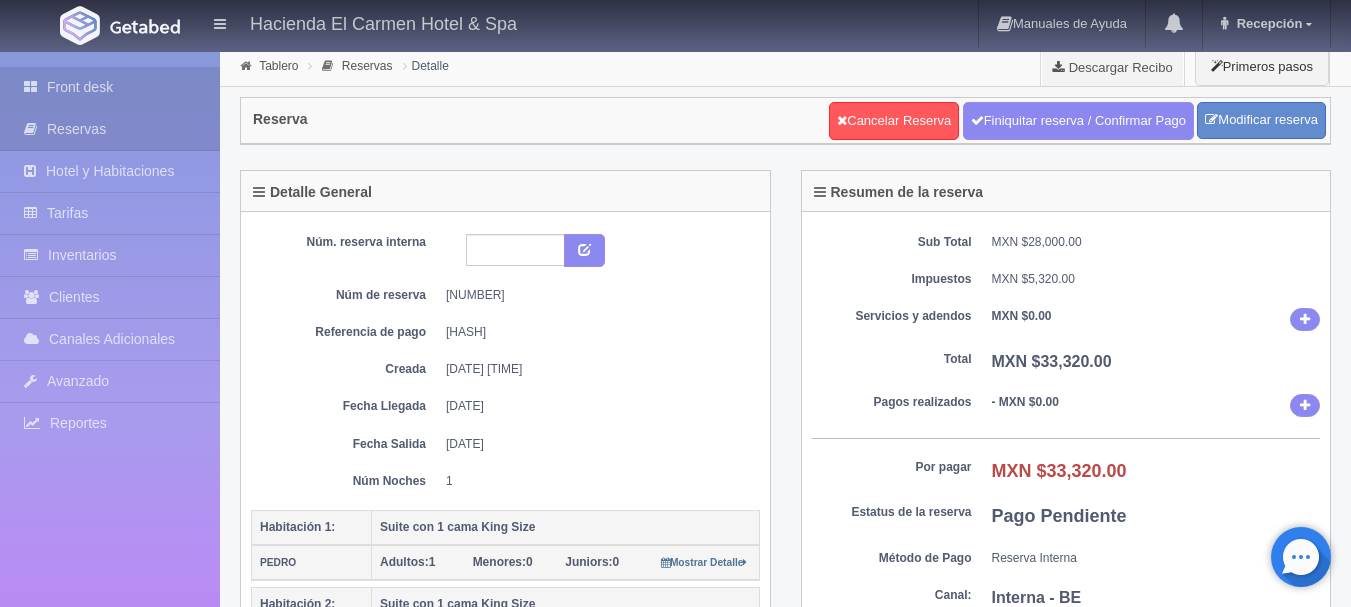 click on "Front desk" at bounding box center (110, 87) 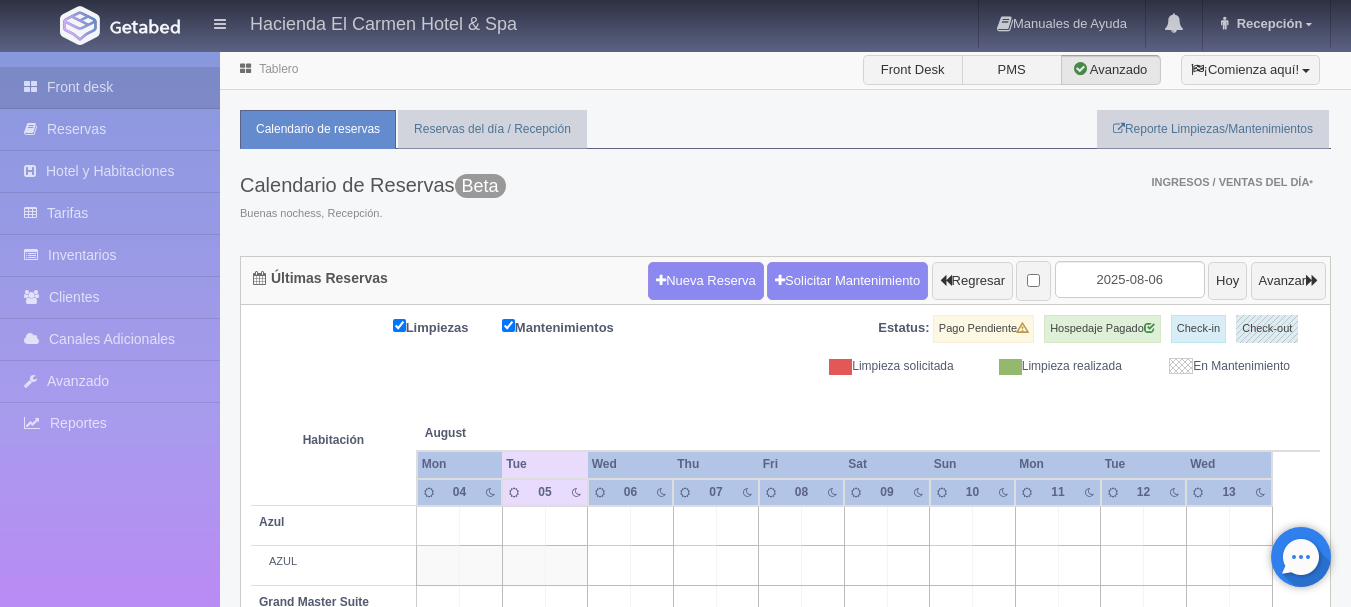 scroll, scrollTop: 0, scrollLeft: 0, axis: both 